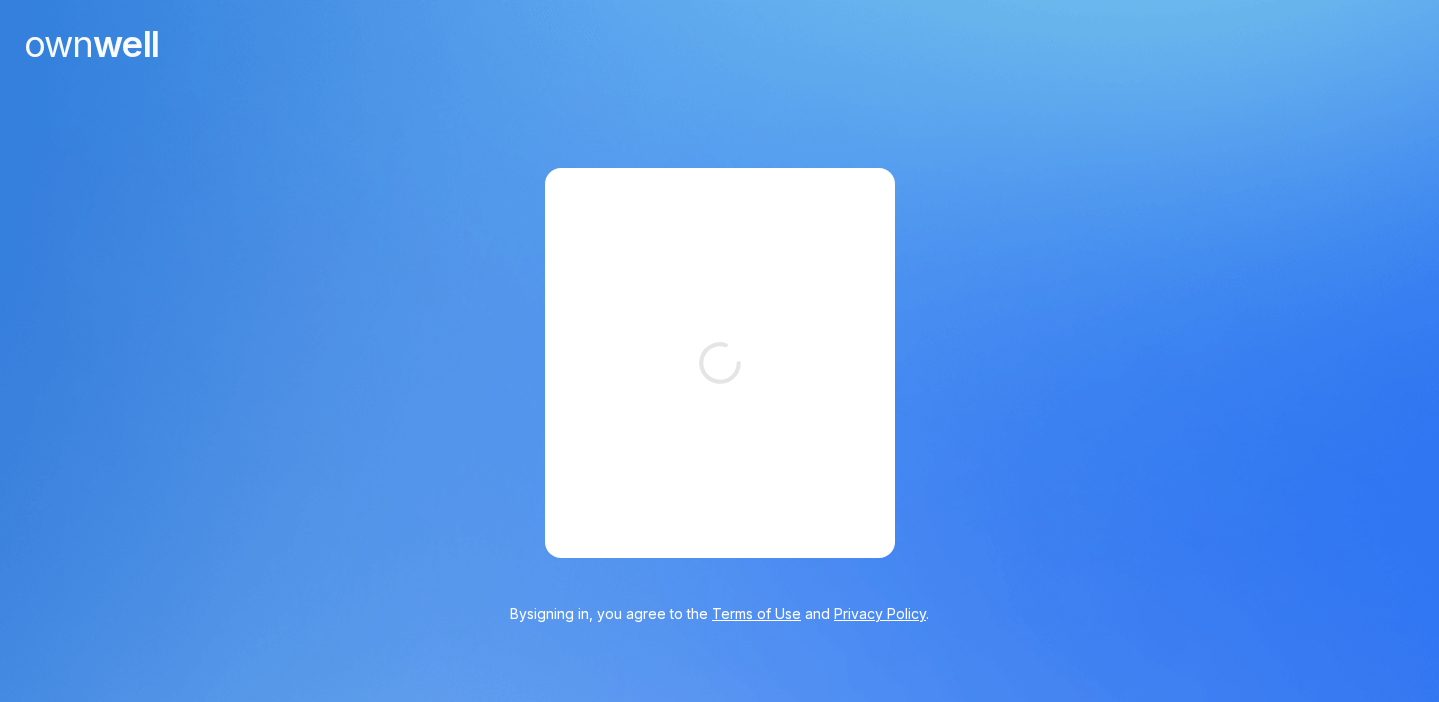 scroll, scrollTop: 0, scrollLeft: 0, axis: both 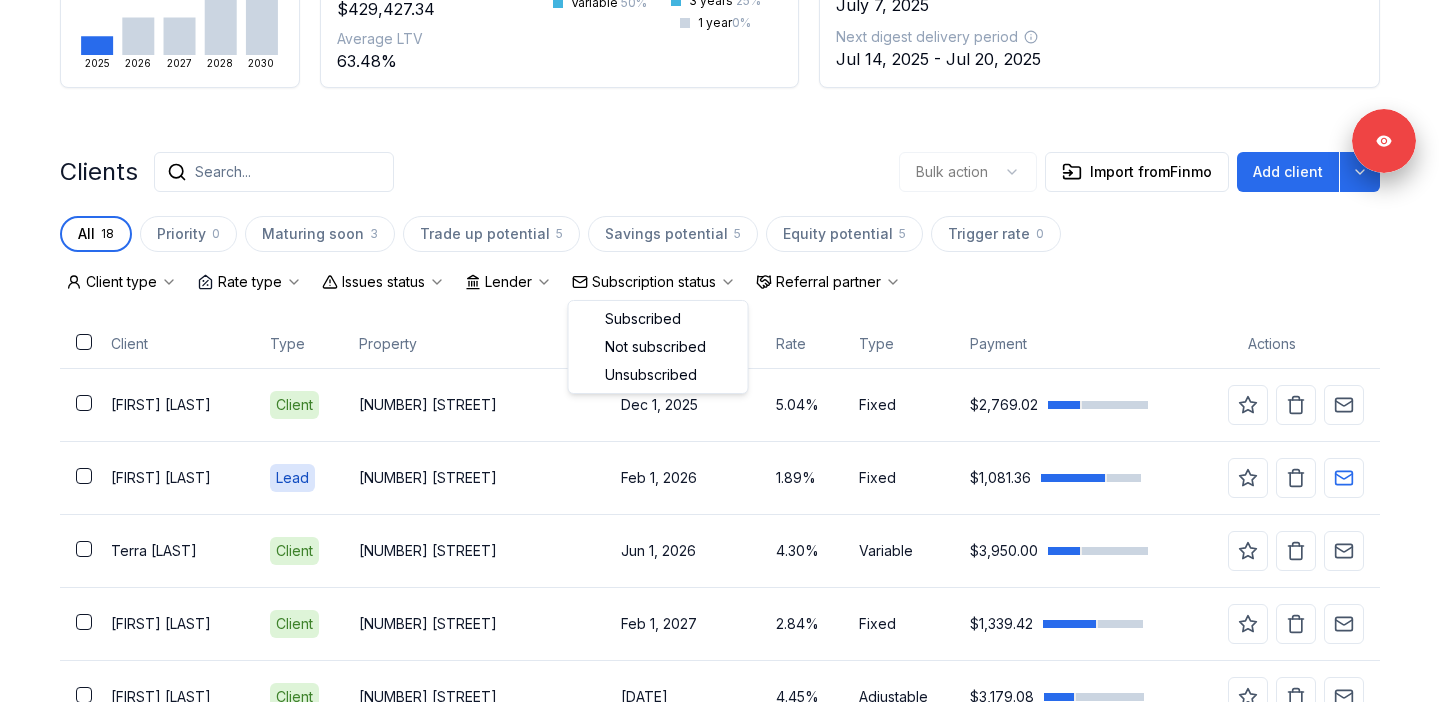 click on "Subscription status" at bounding box center (654, 282) 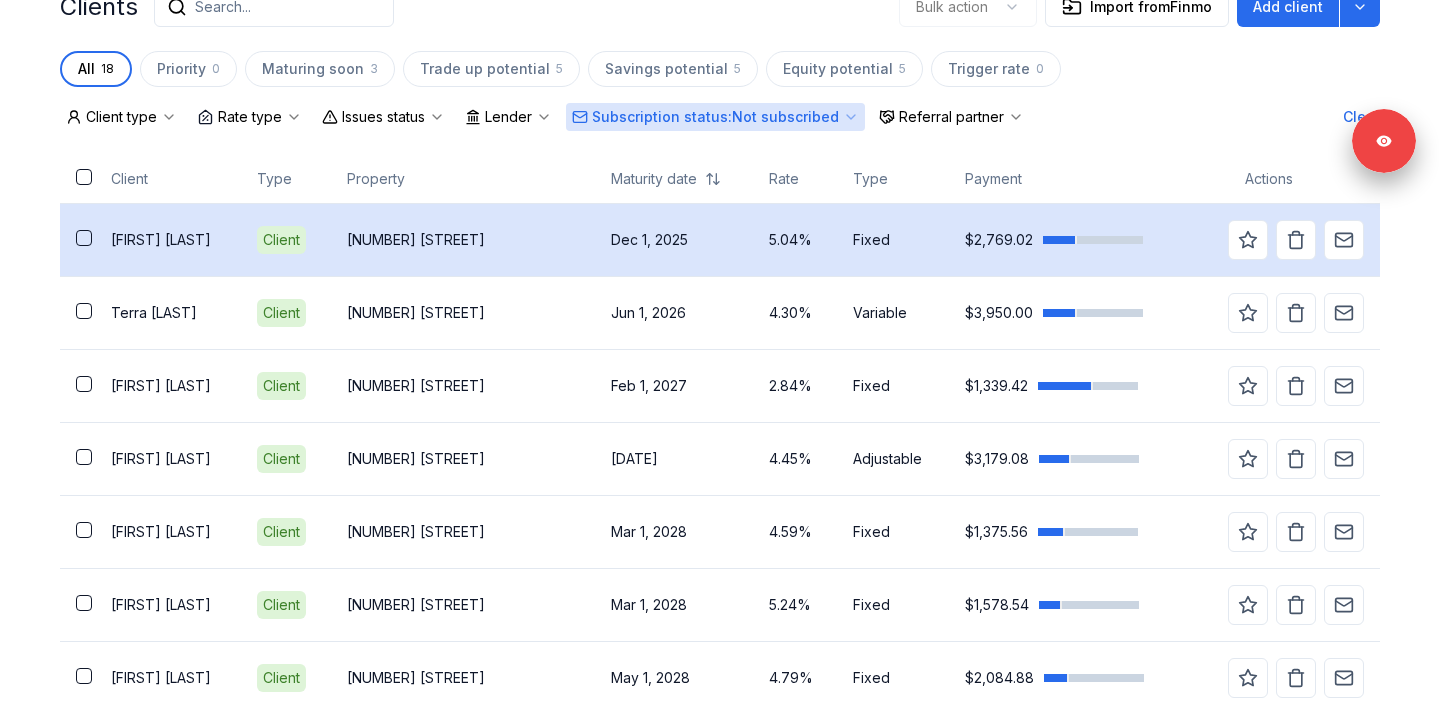 scroll, scrollTop: 519, scrollLeft: 0, axis: vertical 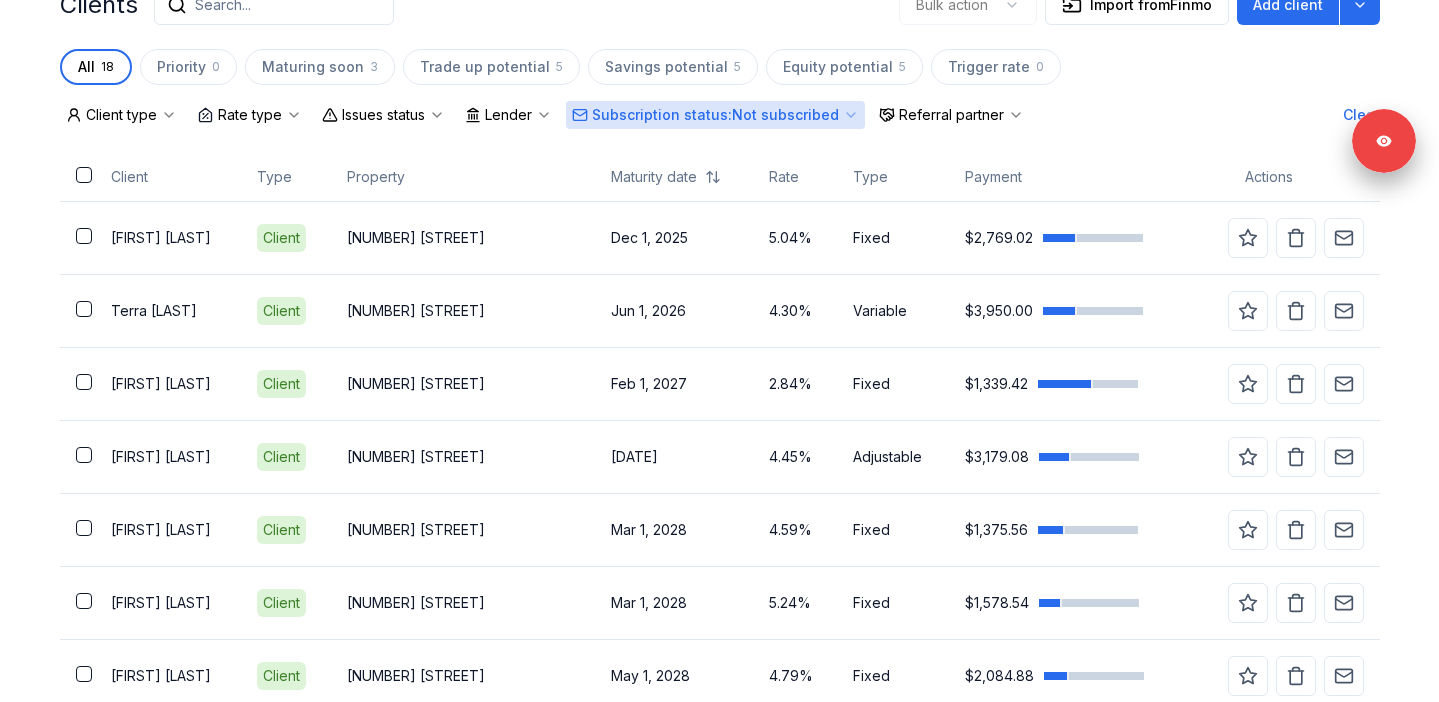 click on "Subscription status :  Not subscribed" at bounding box center (715, 115) 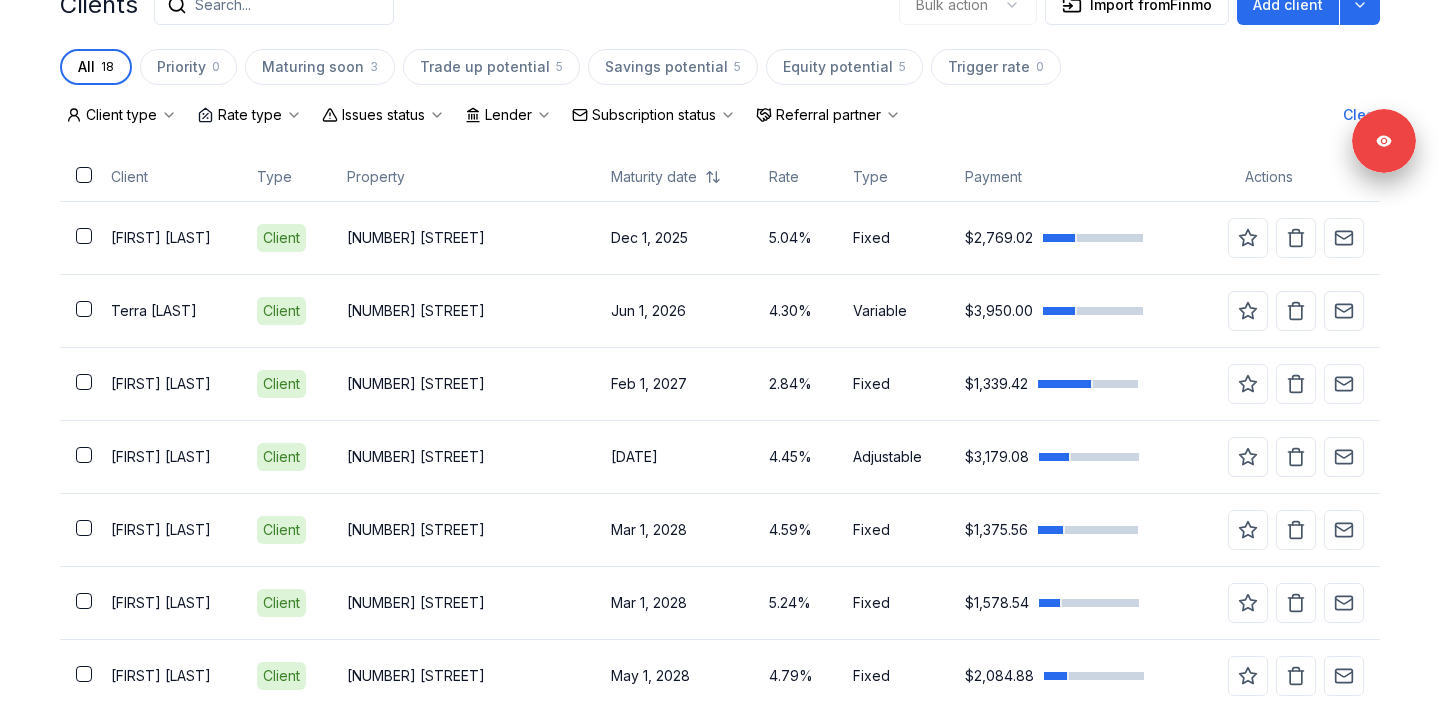 click on "Clients Search... Bulk action   Import from  Finmo Add client" at bounding box center (720, 5) 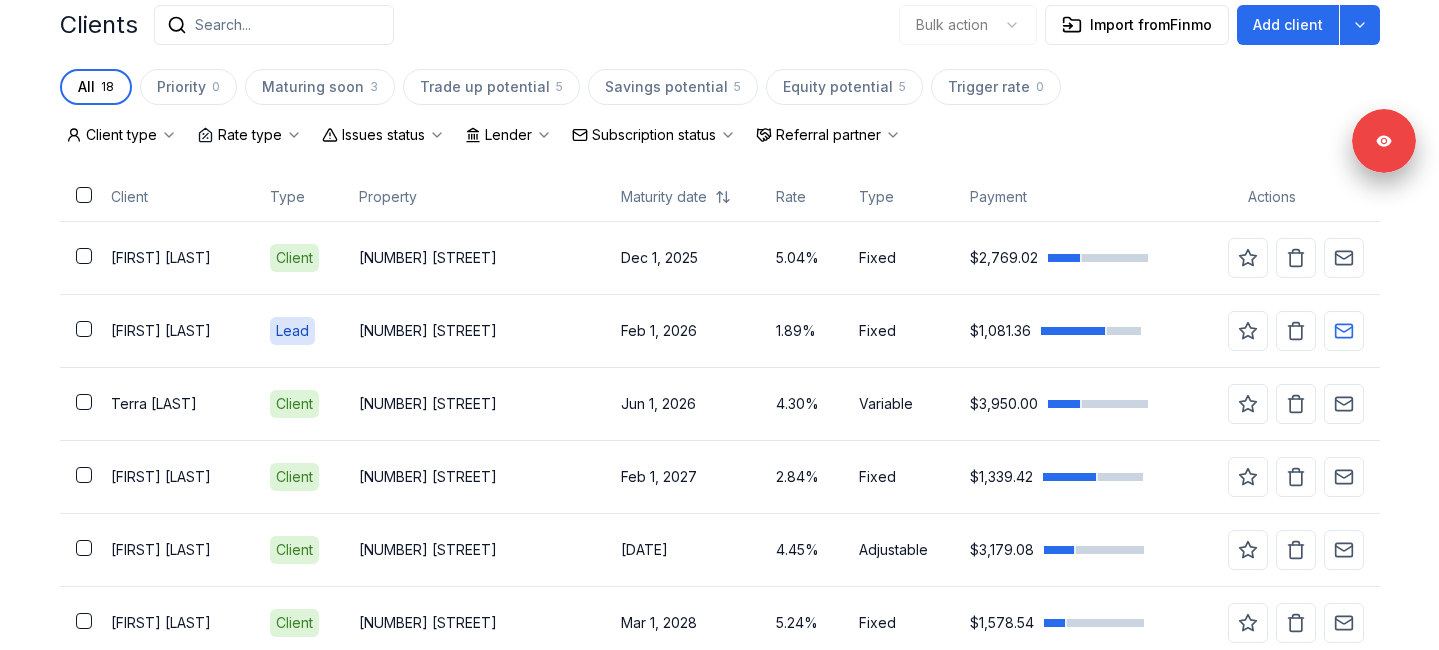 scroll, scrollTop: 498, scrollLeft: 0, axis: vertical 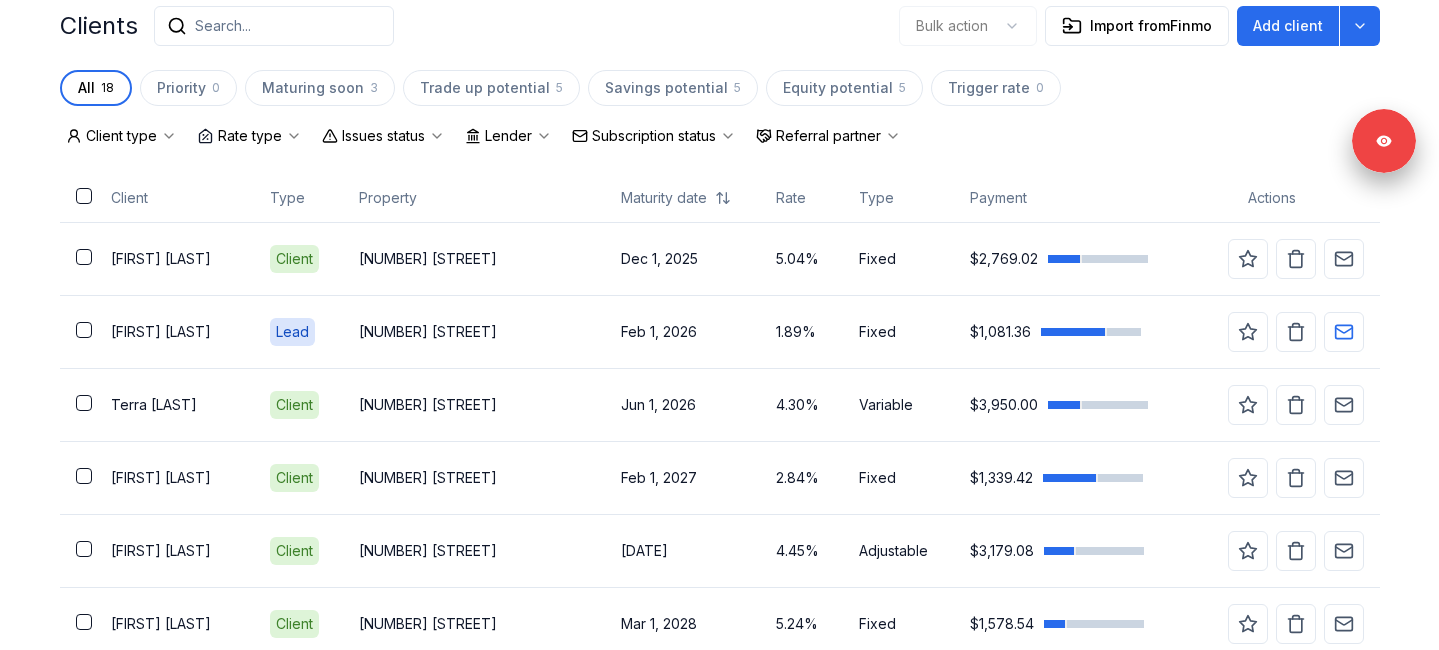 click on "Clients Search... Bulk action   Import from  Finmo Add client All 18 Priority 0 Maturing soon 3 Trade up potential 5 Savings potential 5 Equity potential 5 Trigger rate 0 Client type Rate type Issues status Lender Subscription status Referral partner Client Type Property Maturity date Rate Type Payment Actions [FIRST]   [LAST] Client [NUMBER] [STREET] [DATE] [RATE]% [TYPE] $[AMOUNT] [FIRST]   [LAST] Lead [NUMBER] [STREET] [DATE] [RATE]% [TYPE] $[AMOUNT] [FIRST]   [LAST] Client [NUMBER] [STREET] [DATE] [RATE]% [TYPE] $[AMOUNT] [FIRST]    [LAST] Client [NUMBER] [STREET] [RATE]%" at bounding box center [720, 603] 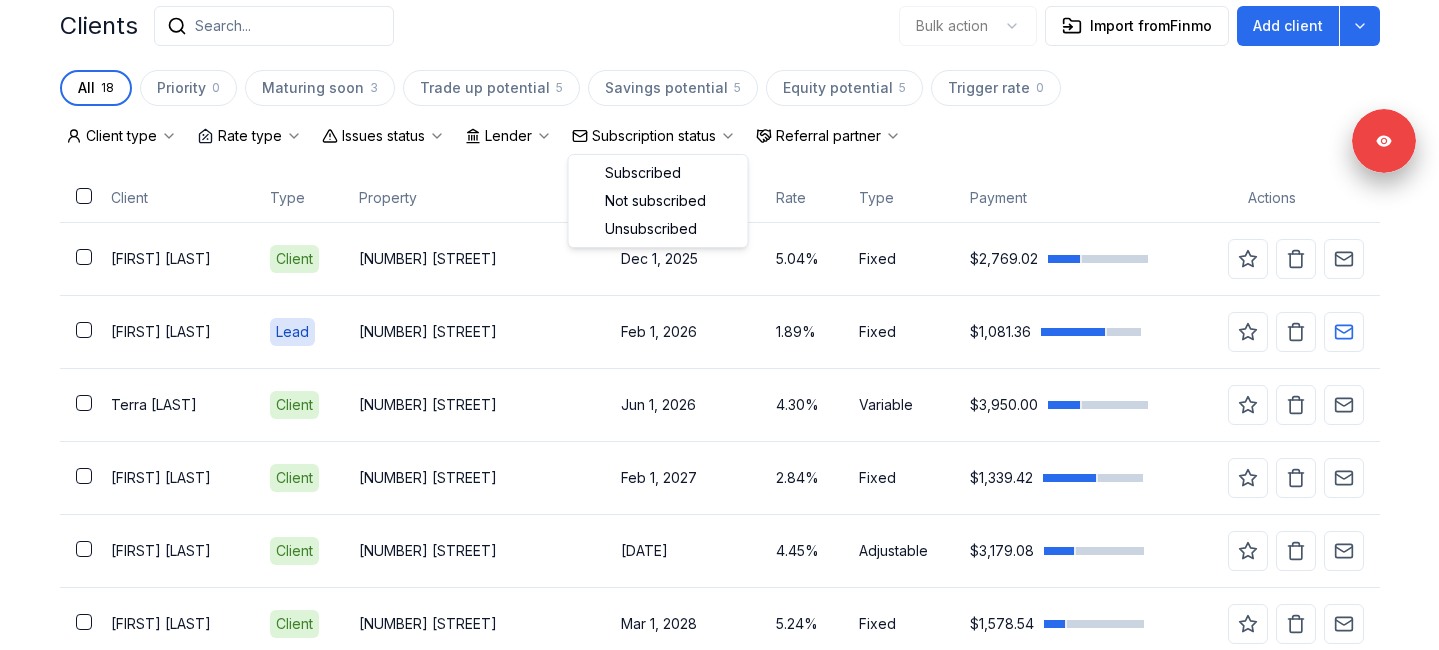 click on "Subscription status" at bounding box center [654, 136] 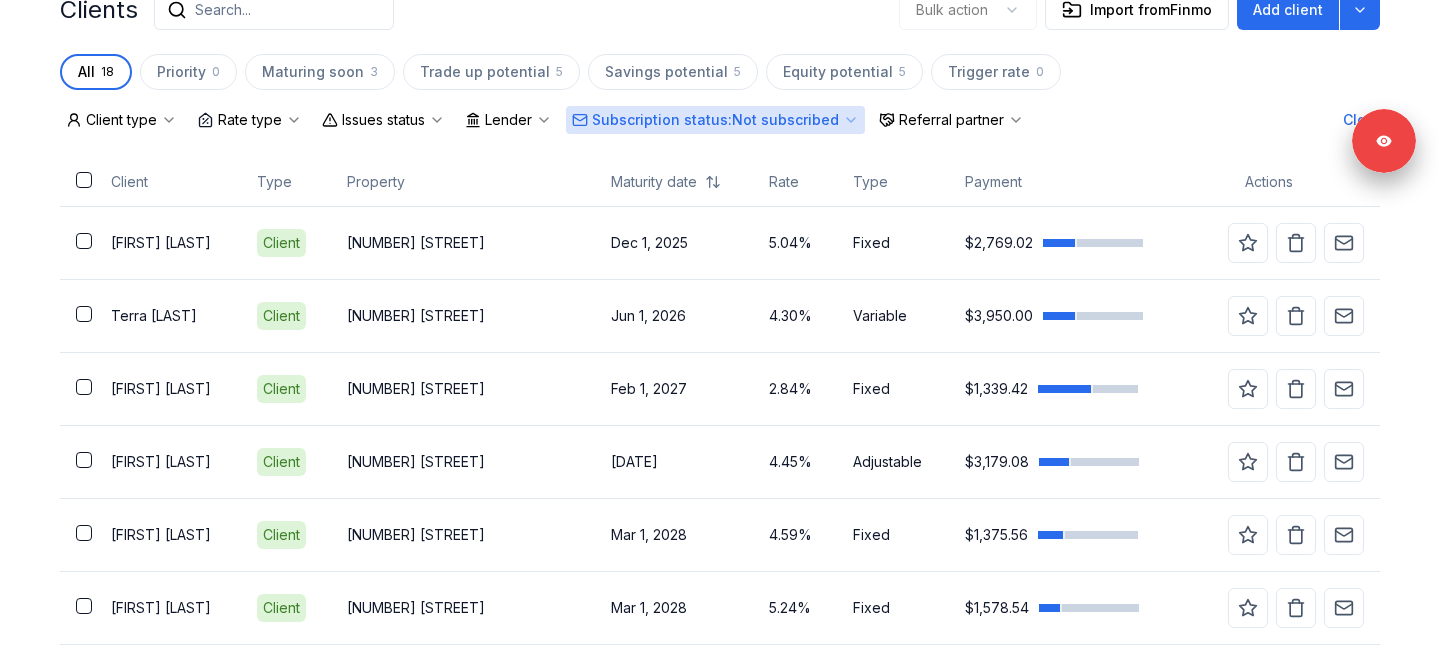 scroll, scrollTop: 311, scrollLeft: 0, axis: vertical 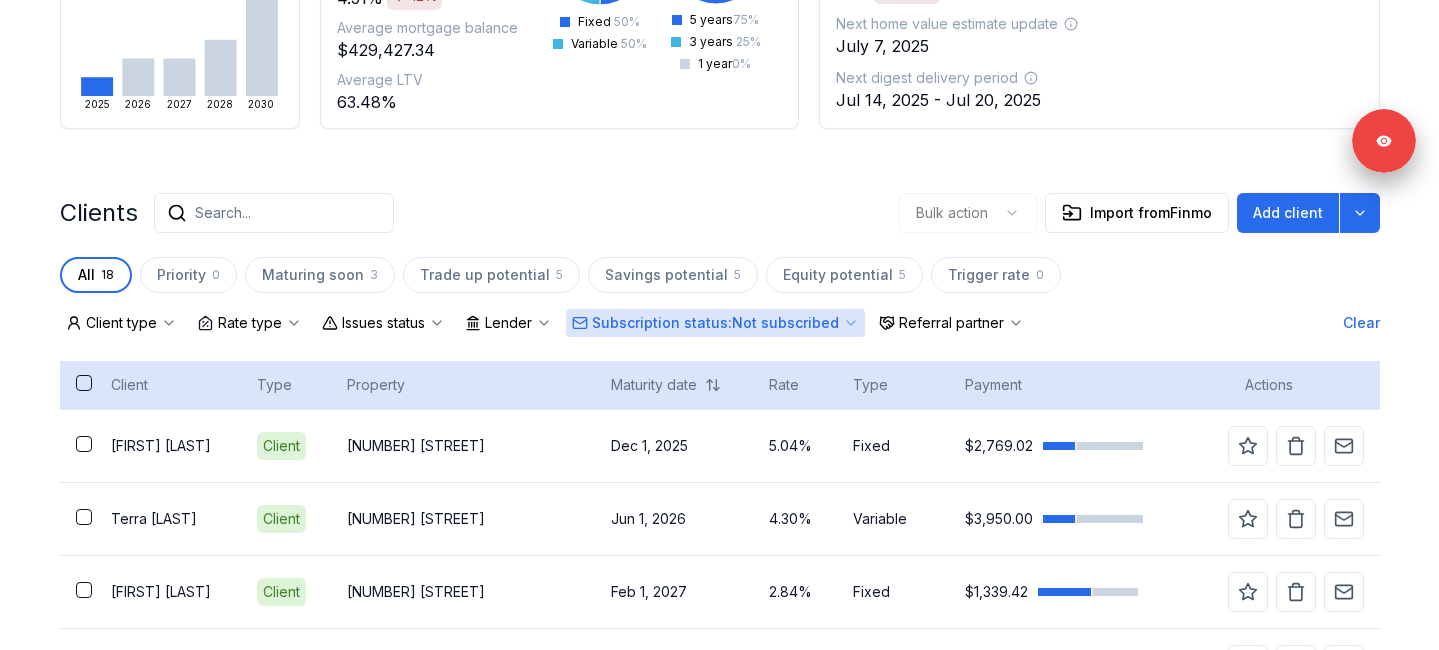 click at bounding box center (84, 383) 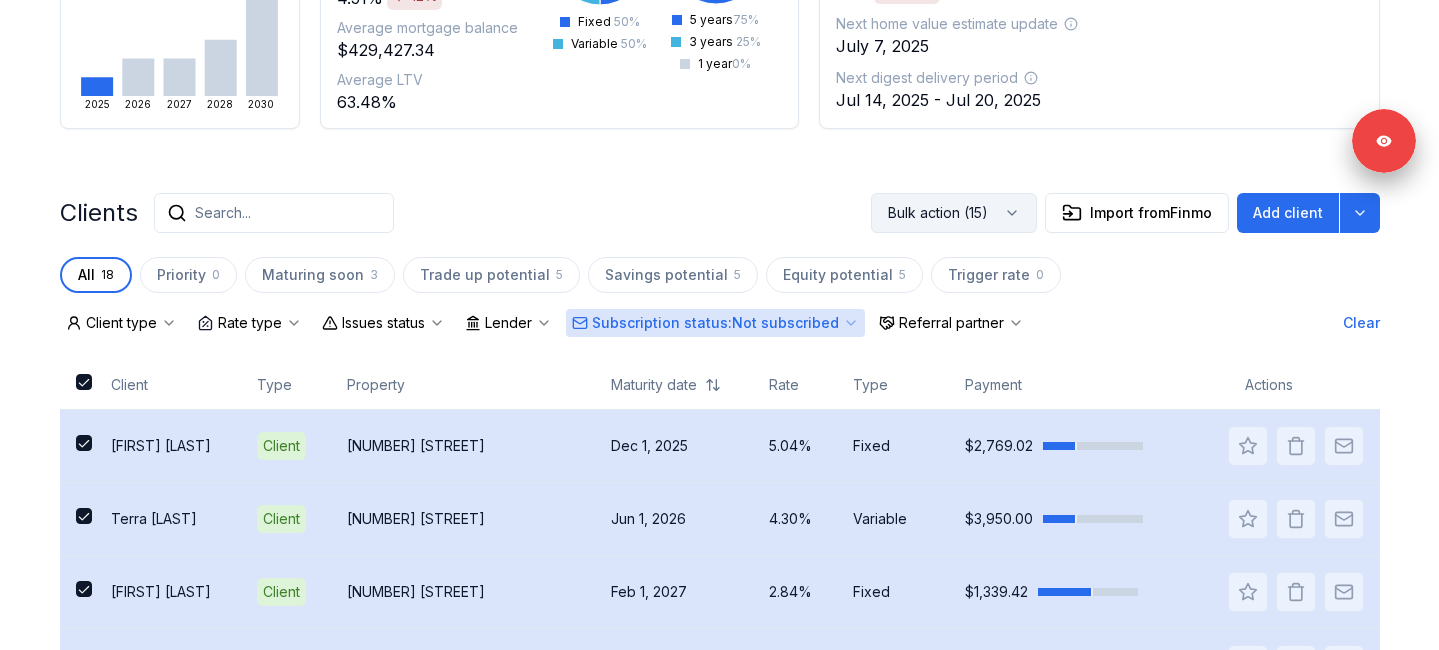 click on "Bulk action   (15)" at bounding box center [954, 213] 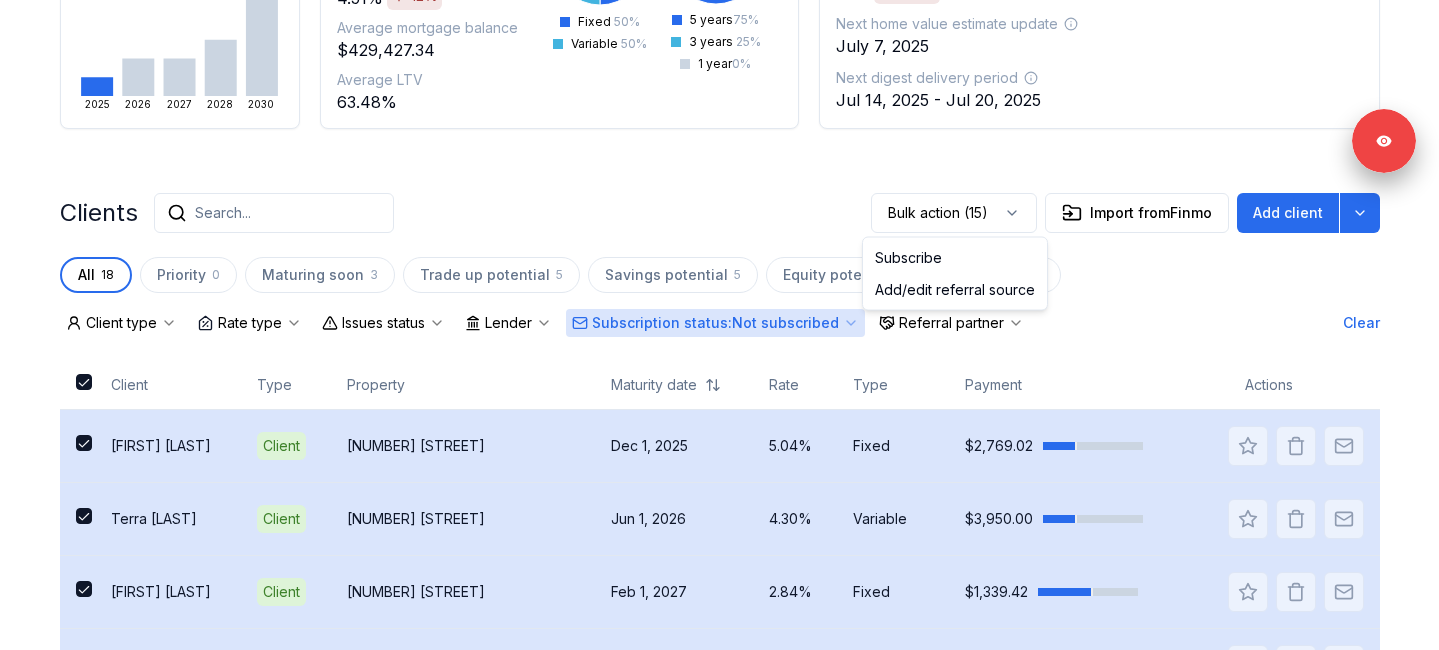 click on "Clients Search... Bulk action   (15) Import from  Finmo Add client All 18 Priority 0 Maturing soon 3 Trade up potential 5 Savings potential 5 Equity potential 5 Trigger rate 0 Client type Rate type Issues status Lender Subscription status :  Not subscribed Referral partner Clear Client Type Property Maturity date Rate Type Payment Actions [FIRST]   [LAST] Client [NUMBER] [STREET] [DATE] [RATE]% [TYPE] $[AMOUNT] [FIRST]   [LAST] Client [NUMBER] [STREET] [DATE] [RATE]% [TYPE] $[AMOUNT] [FIRST]   [LAST] Client [NUMBER] [STREET] [DATE] [RATE]% [TYPE] $[AMOUNT] [FIRST]   [LAST]" at bounding box center [720, 680] 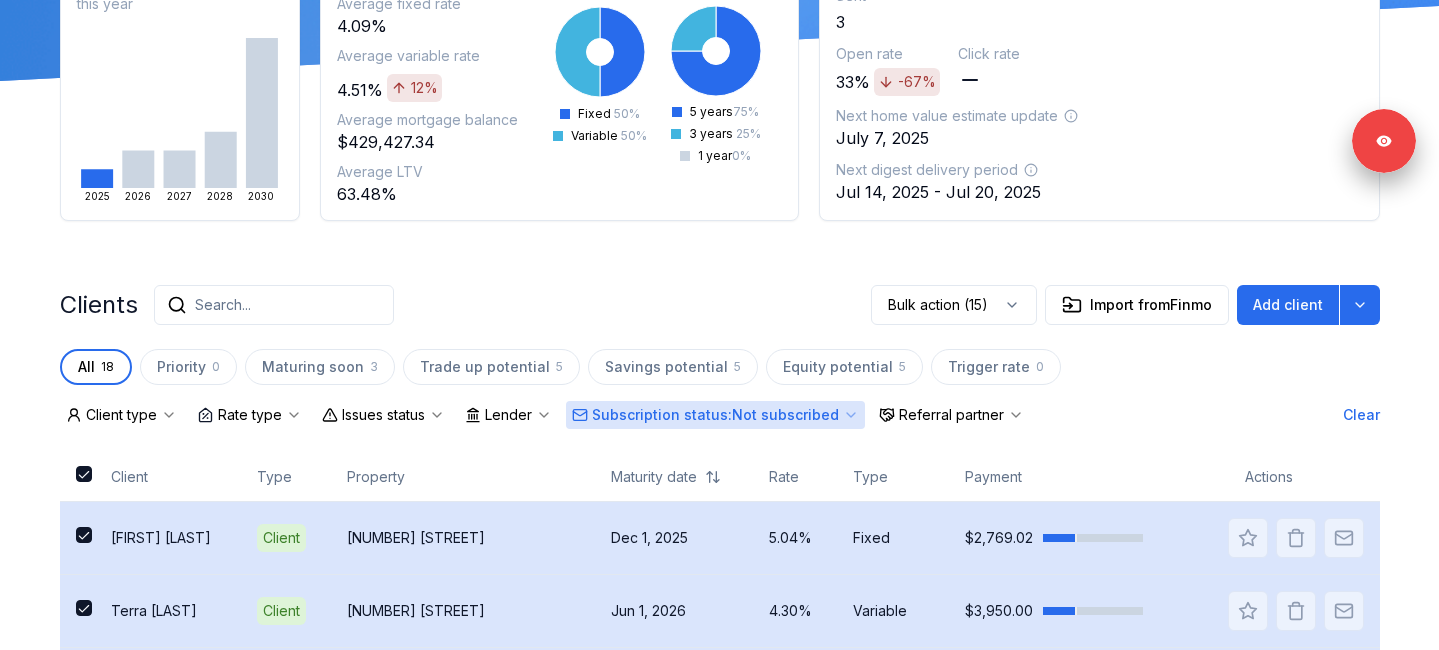 scroll, scrollTop: 90, scrollLeft: 0, axis: vertical 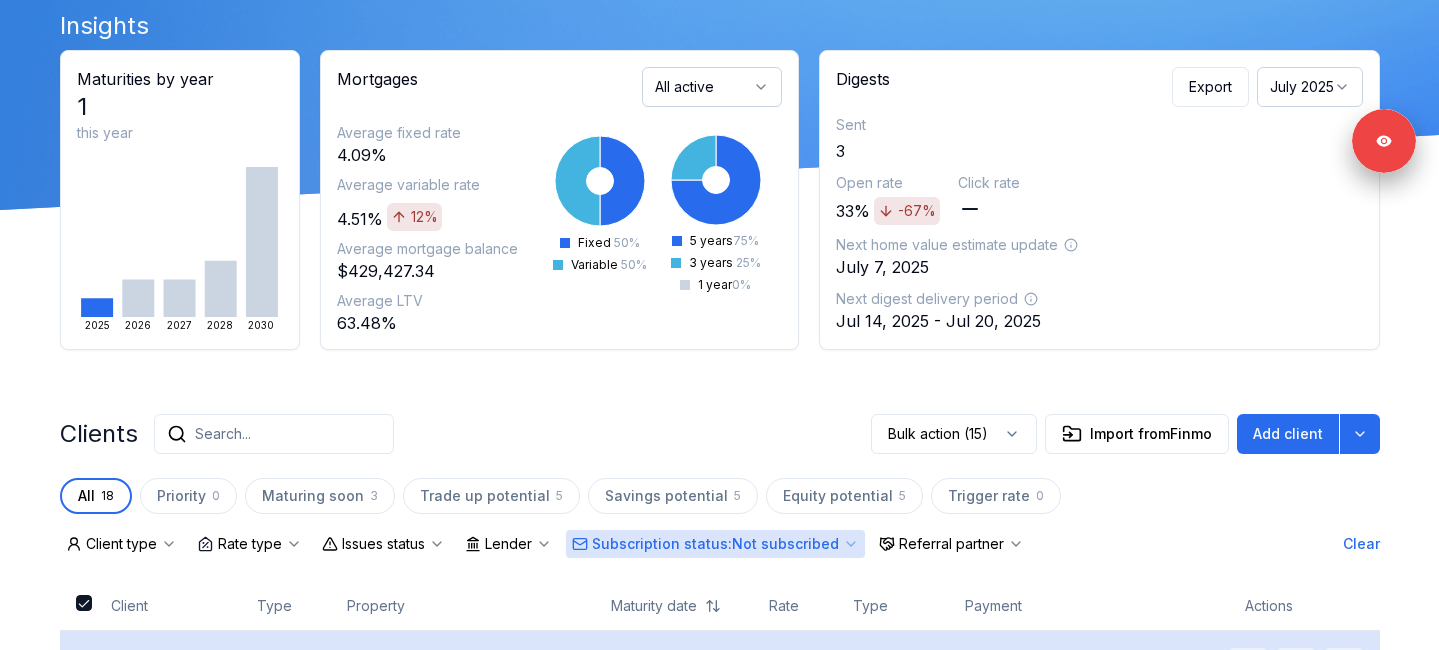 click on "Clients Search... Bulk action   (15) Import from  Finmo Add client All 18 Priority 0 Maturing soon 3 Trade up potential 5 Savings potential 5 Equity potential 5 Trigger rate 0 Client type Rate type Issues status Lender Subscription status :  Not subscribed Referral partner Clear Client Type Property Maturity date Rate Type Payment Actions [FIRST]   [LAST] Client [NUMBER] [STREET] [DATE] [RATE]% [TYPE] $[AMOUNT] [FIRST]   [LAST] Client [NUMBER] [STREET] [DATE] [RATE]% [TYPE] $[AMOUNT] [FIRST]   [LAST] Client [NUMBER] [STREET] [DATE] [RATE]% [TYPE] $[AMOUNT] [FIRST]   [LAST]" at bounding box center [720, 901] 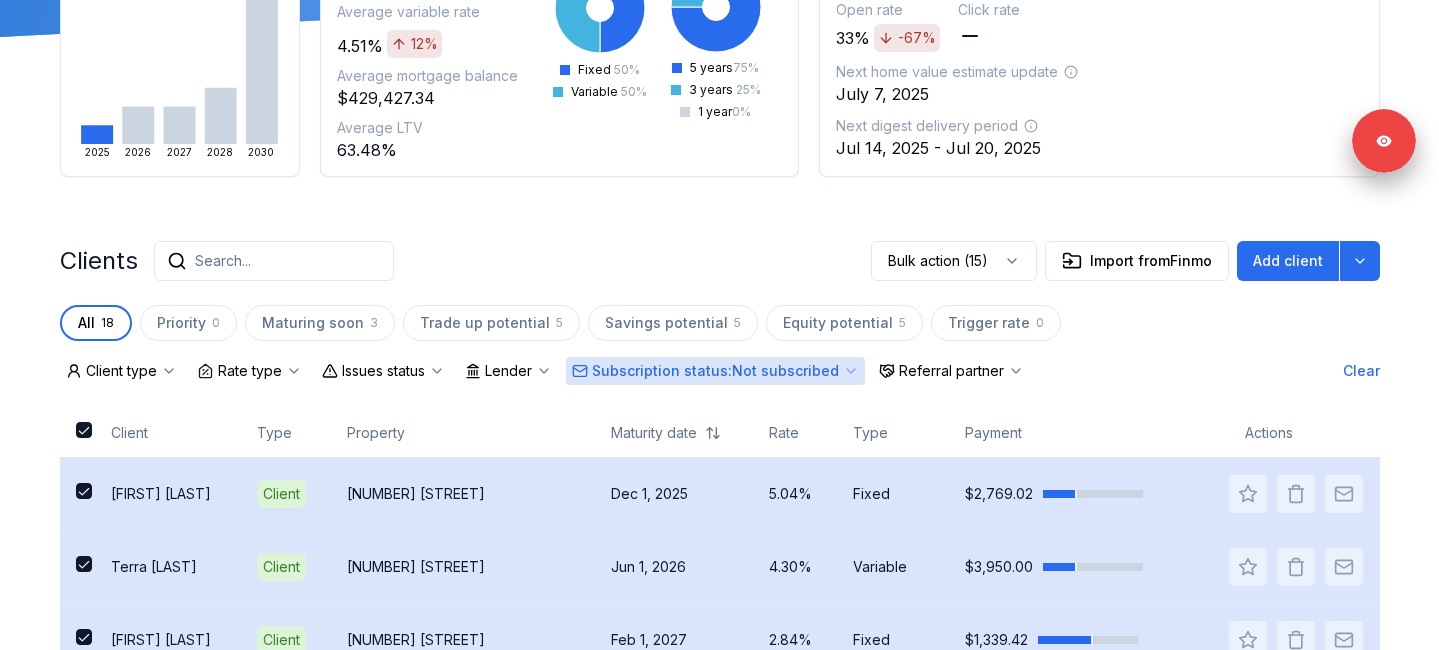 scroll, scrollTop: 394, scrollLeft: 0, axis: vertical 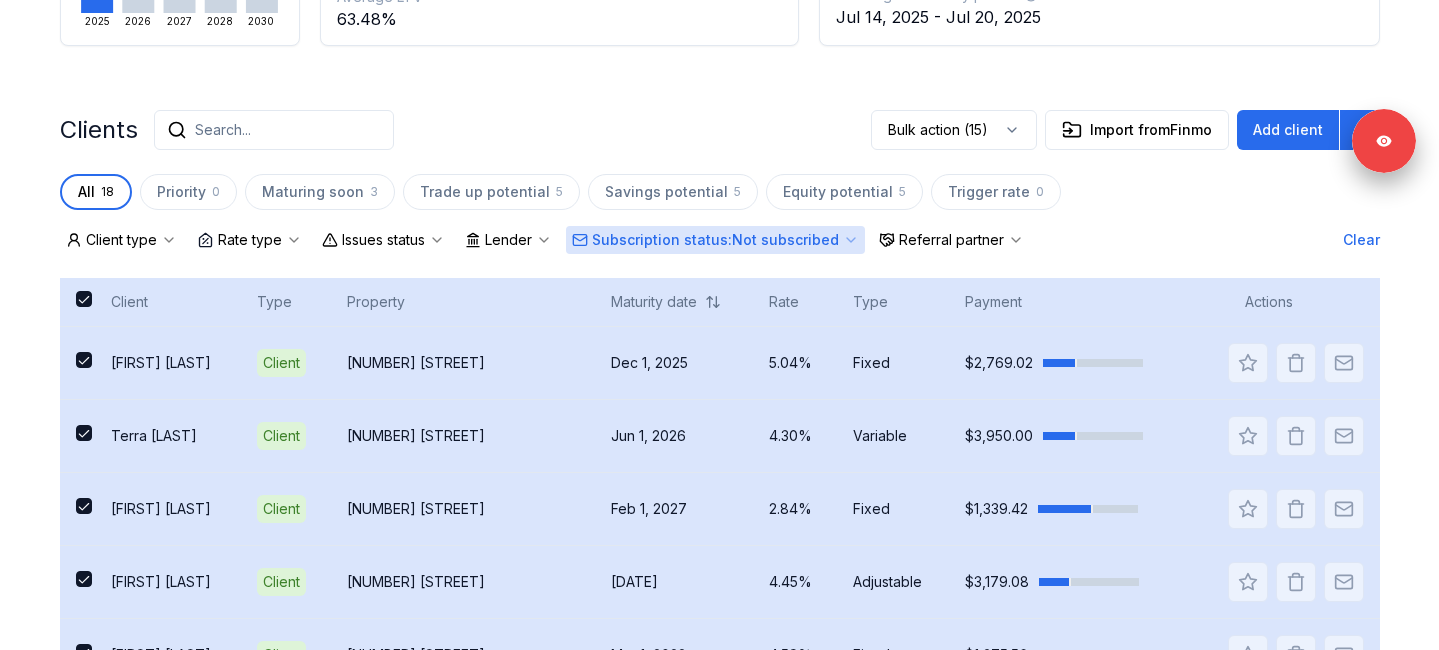 click at bounding box center [84, 299] 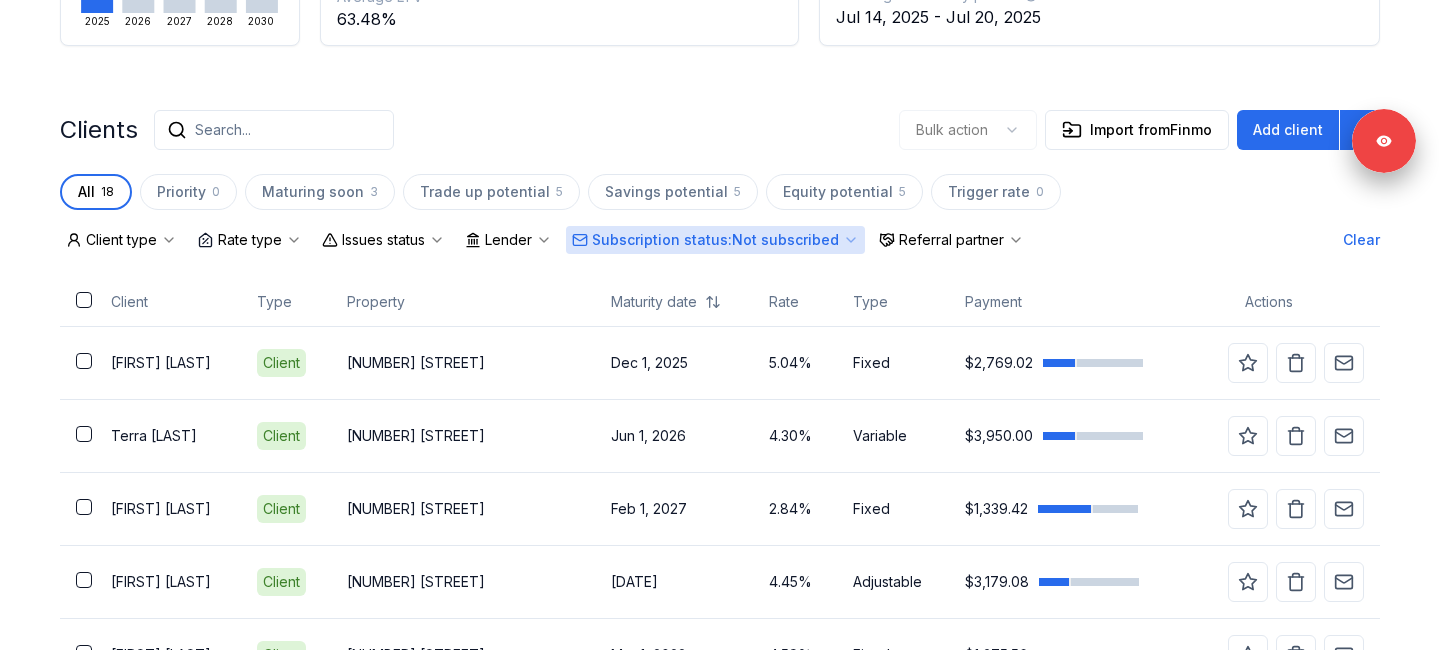 scroll, scrollTop: 366, scrollLeft: 0, axis: vertical 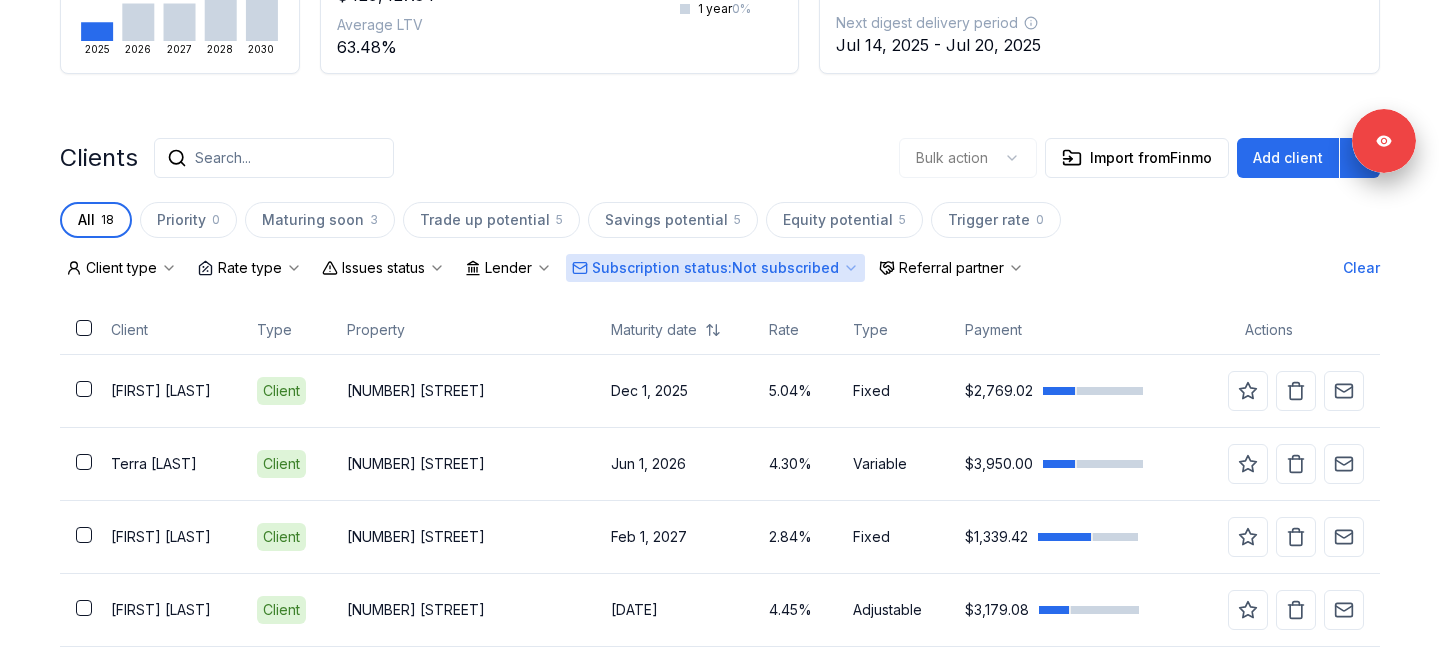 click on "Subscription status :  Not subscribed" at bounding box center (715, 268) 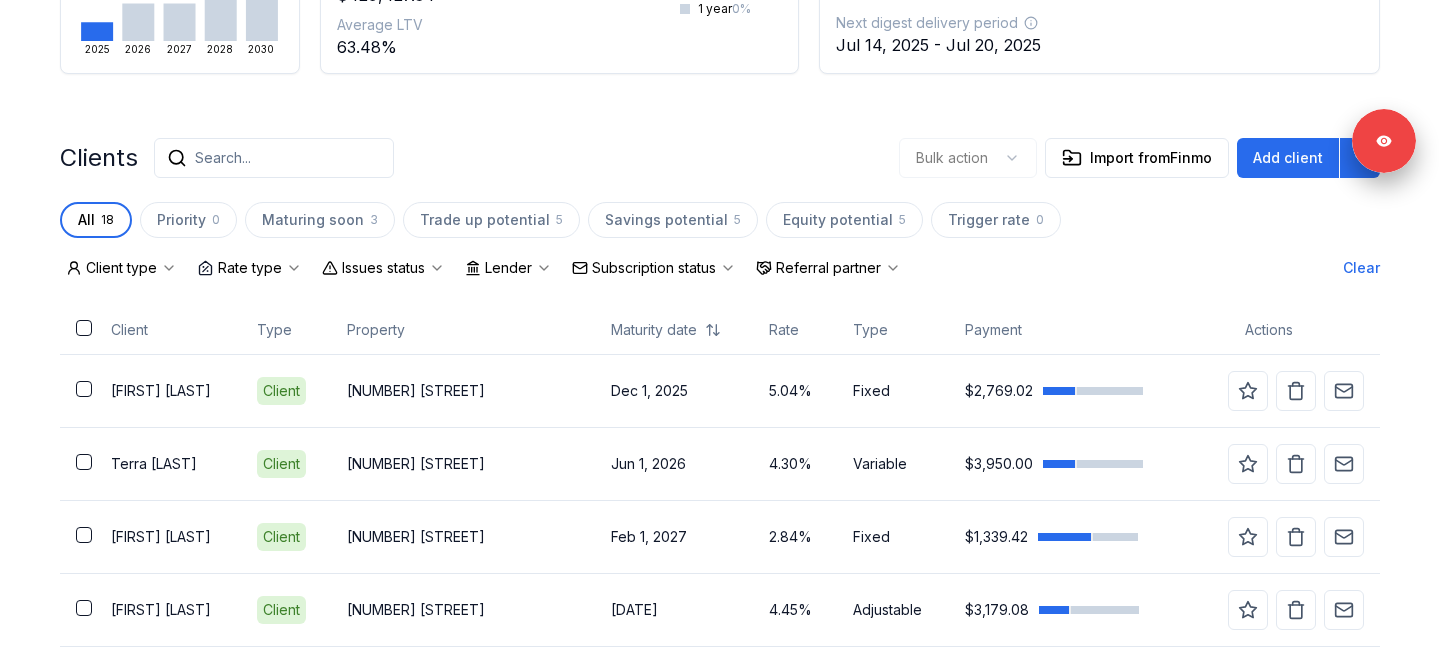 click on "Clients Search... Bulk action   Import from  Finmo Add client All 18 Priority 0 Maturing soon 3 Trade up potential 5 Savings potential 5 Equity potential 5 Trigger rate 0 Client type Rate type Issues status Lender Subscription status Referral partner Clear Client Type Property Maturity date Rate Type Payment Actions [FIRST]   [LAST] Client [NUMBER] [STREET] [DATE] [RATE]% [TYPE] $[AMOUNT] [FIRST]   [LAST] Client [NUMBER] [STREET] [DATE] [RATE]% [TYPE] $[AMOUNT] [FIRST]    [LAST] Client [NUMBER] [STREET] [DATE] [RATE]% [TYPE] $[AMOUNT] [FIRST]   [LAST] Client [NUMBER] [STREET]" at bounding box center [720, 625] 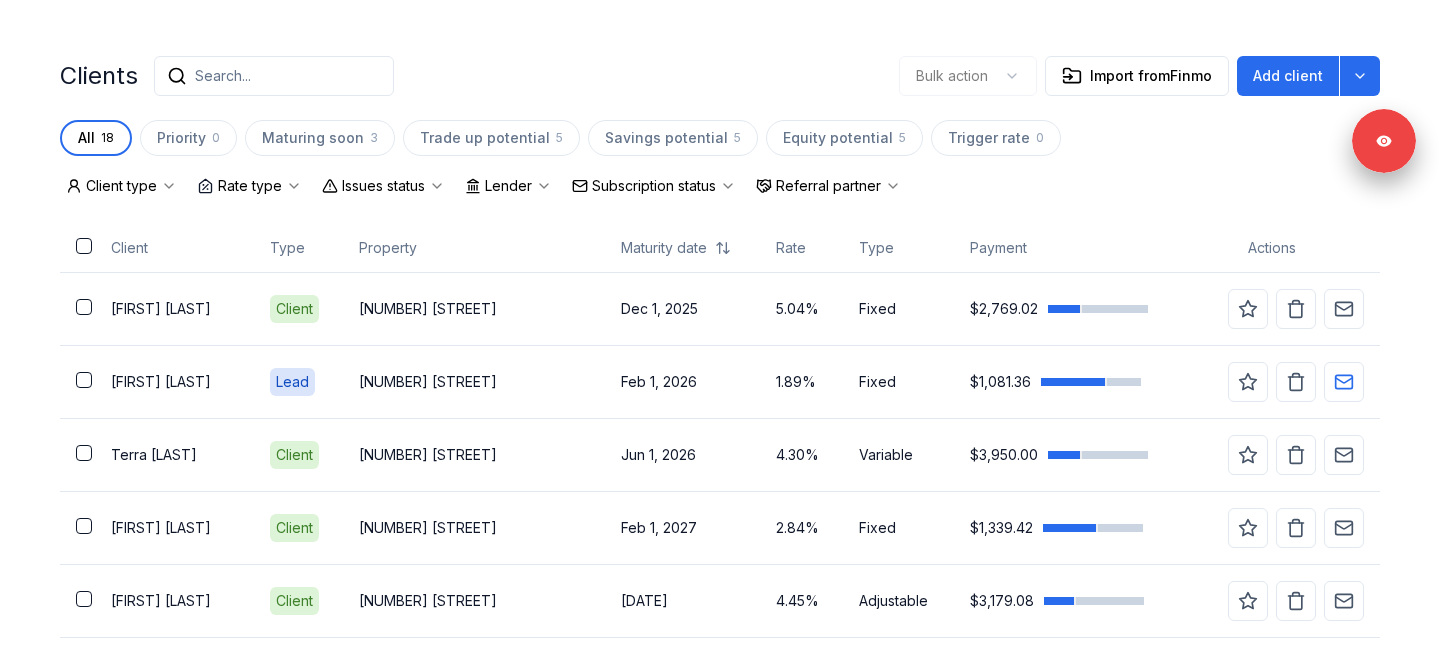 scroll, scrollTop: 474, scrollLeft: 0, axis: vertical 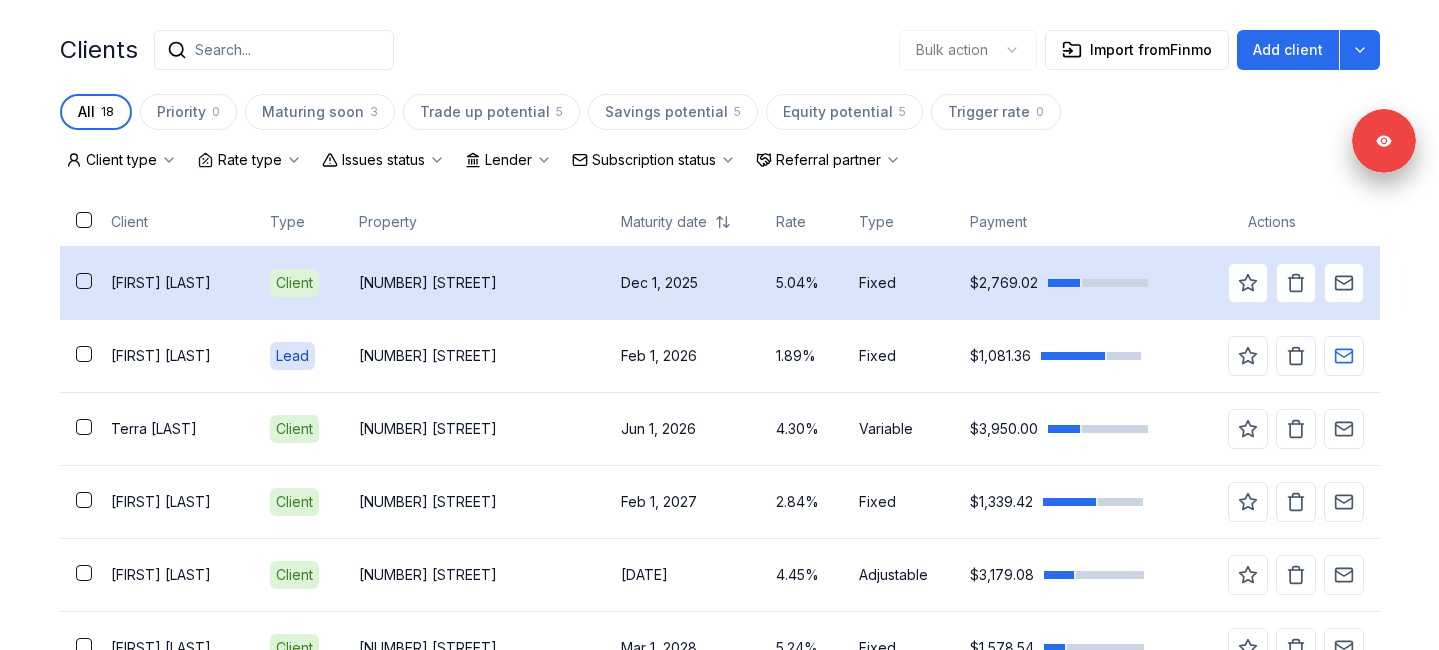 click on "[FIRST] [LAST]" at bounding box center [175, 283] 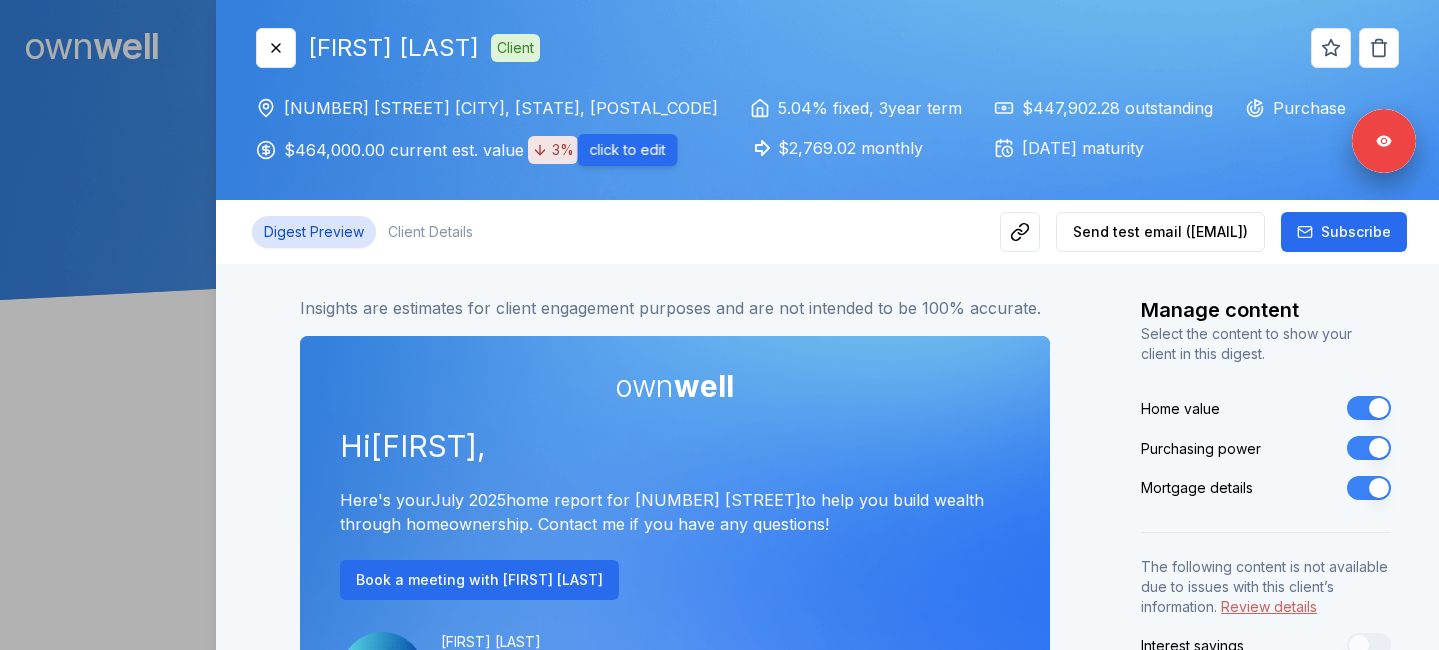 click on "$464,000.00   current est. value 3%" at bounding box center [431, 150] 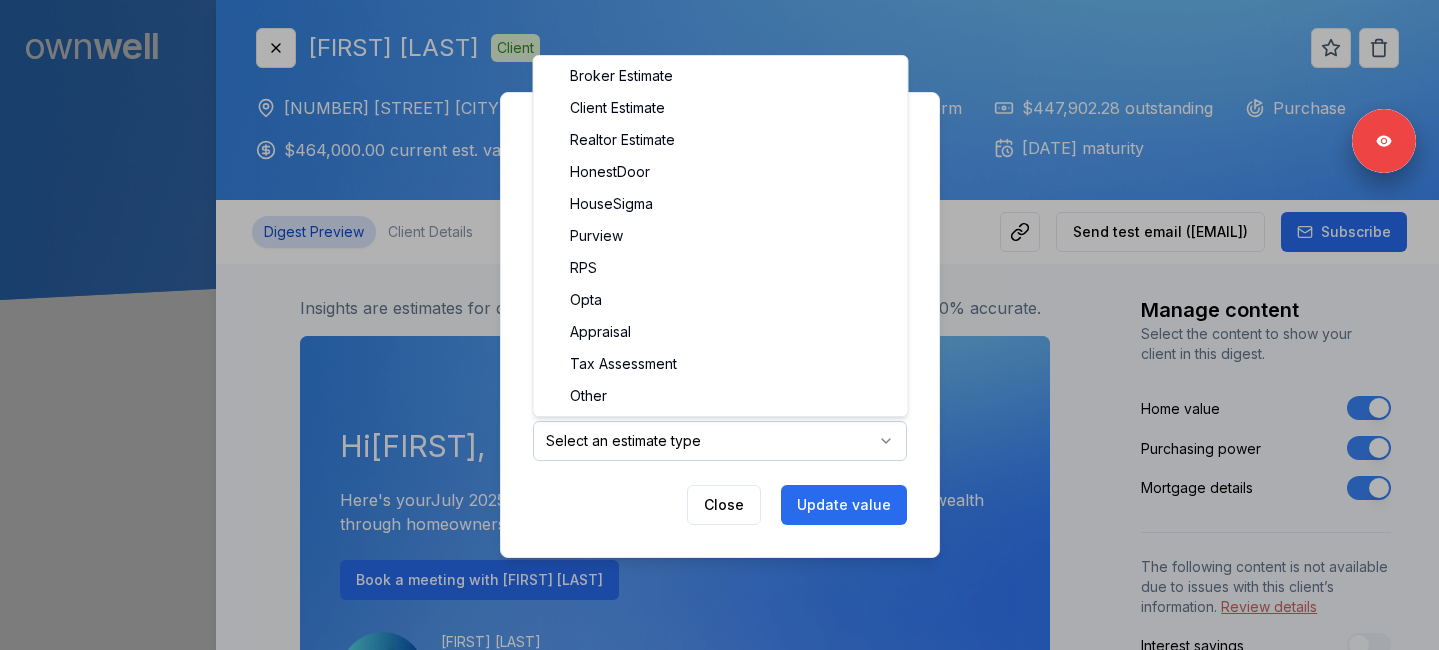 click on "own well Dashboard Landing Page Adopt My Mortgage 18  of  100  clients used Purchase additional client capacity Signed in as [FIRST] [LAST] Sign out Close [FIRST]   [LAST] Client [NUMBER] [STREET] [CITY], [STATE], [POSTAL_CODE] $[AMOUNT]   current est. value 3% [RATE]%   [TYPE] ,   [NUMBER]  year term $[AMOUNT]   monthly $[AMOUNT]   outstanding [DATE]   maturity Purchase Digest Preview Client Details Send test email ( [EMAIL] ) Subscribe Insights are estimates for client engagement purposes and are not intended to be 100% accurate. own well Hi  [FIRST] , Here's your  [MONTH] [YEAR]  home report for   [NUMBER] [STREET]  to help you build wealth through homeownership. Contact me if you have any questions! ,      4" at bounding box center (719, 150) 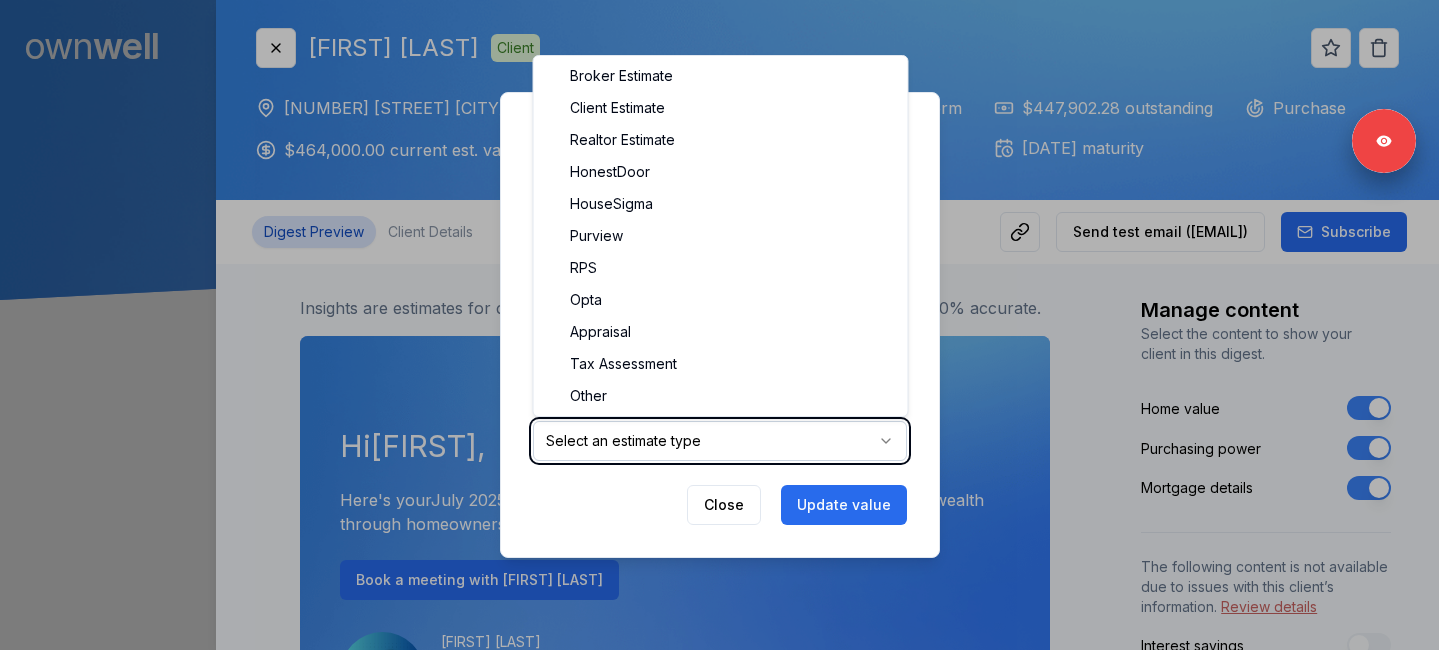 click at bounding box center [719, 325] 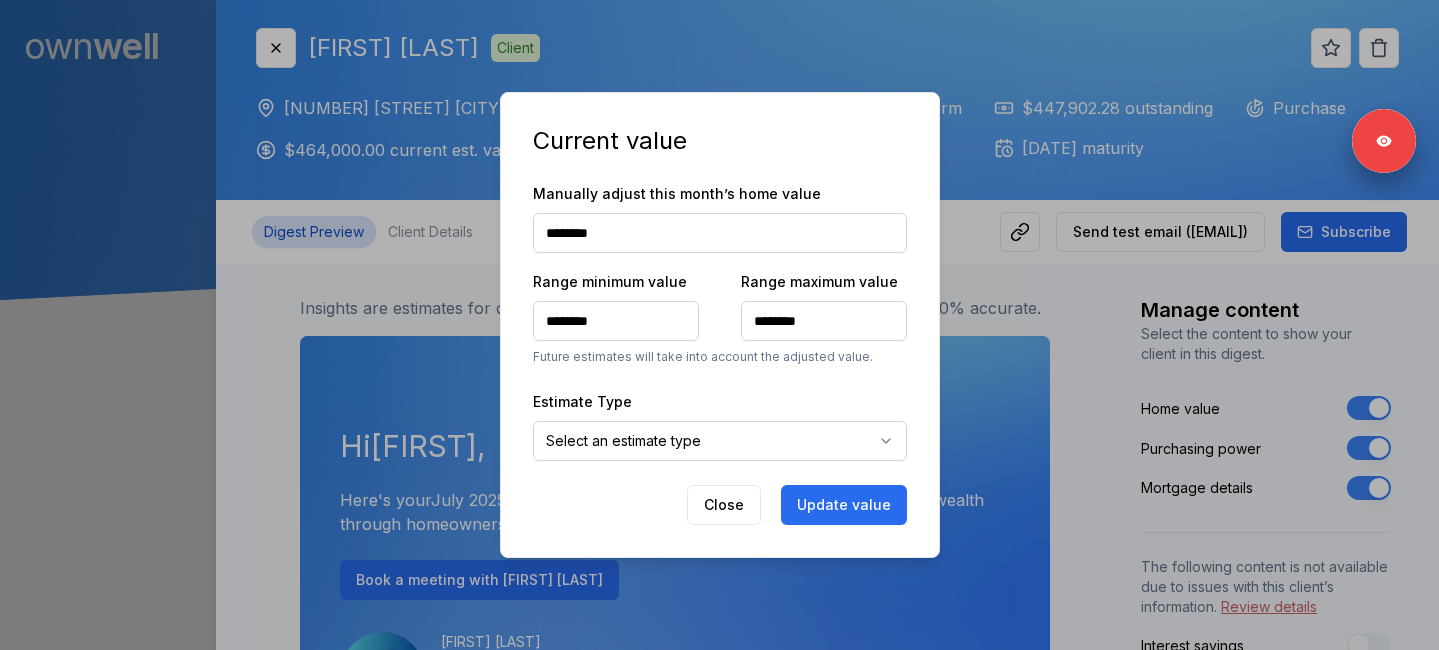 click at bounding box center (719, 325) 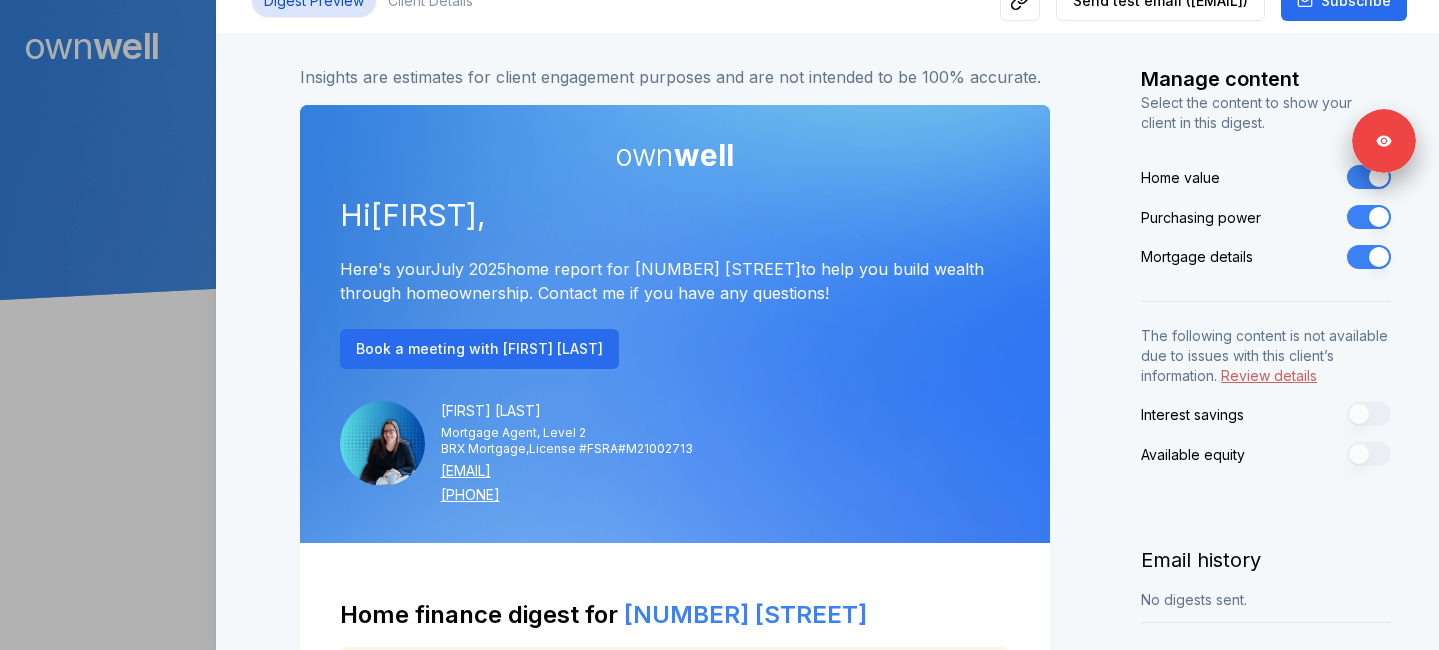 scroll, scrollTop: 0, scrollLeft: 0, axis: both 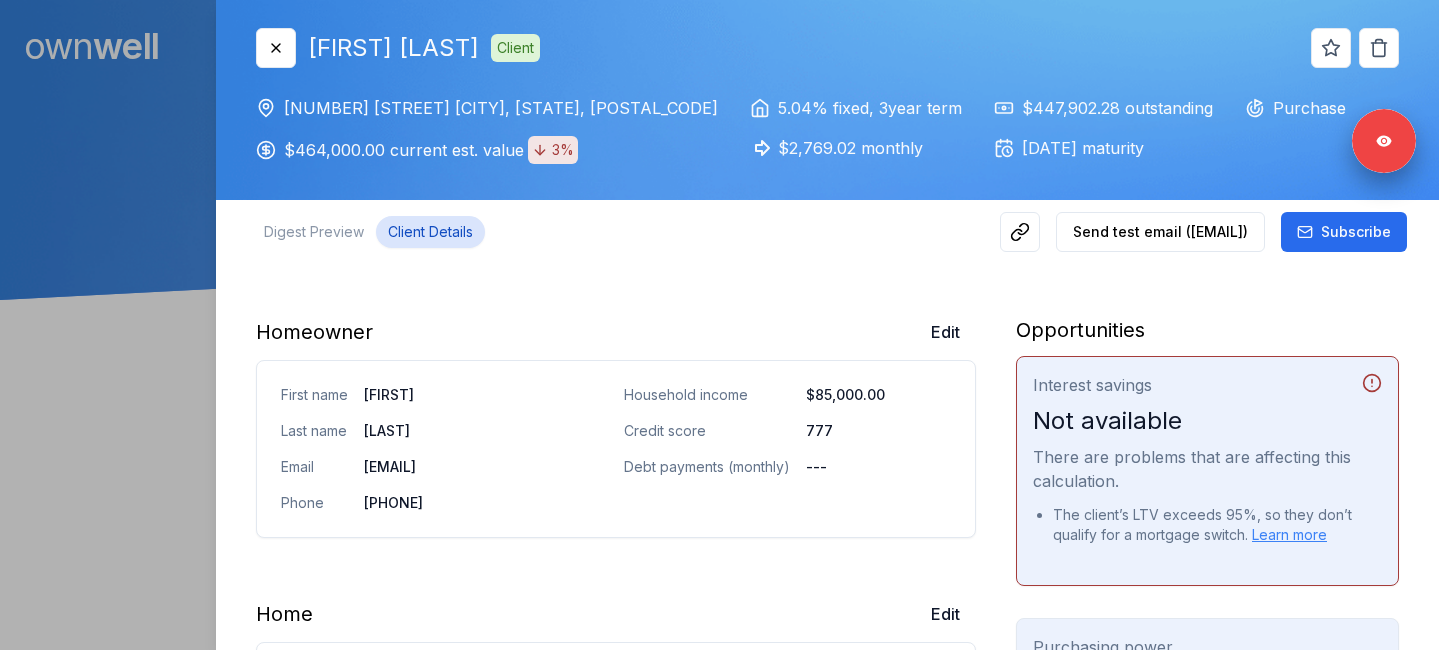click on "Client Details" at bounding box center [430, 232] 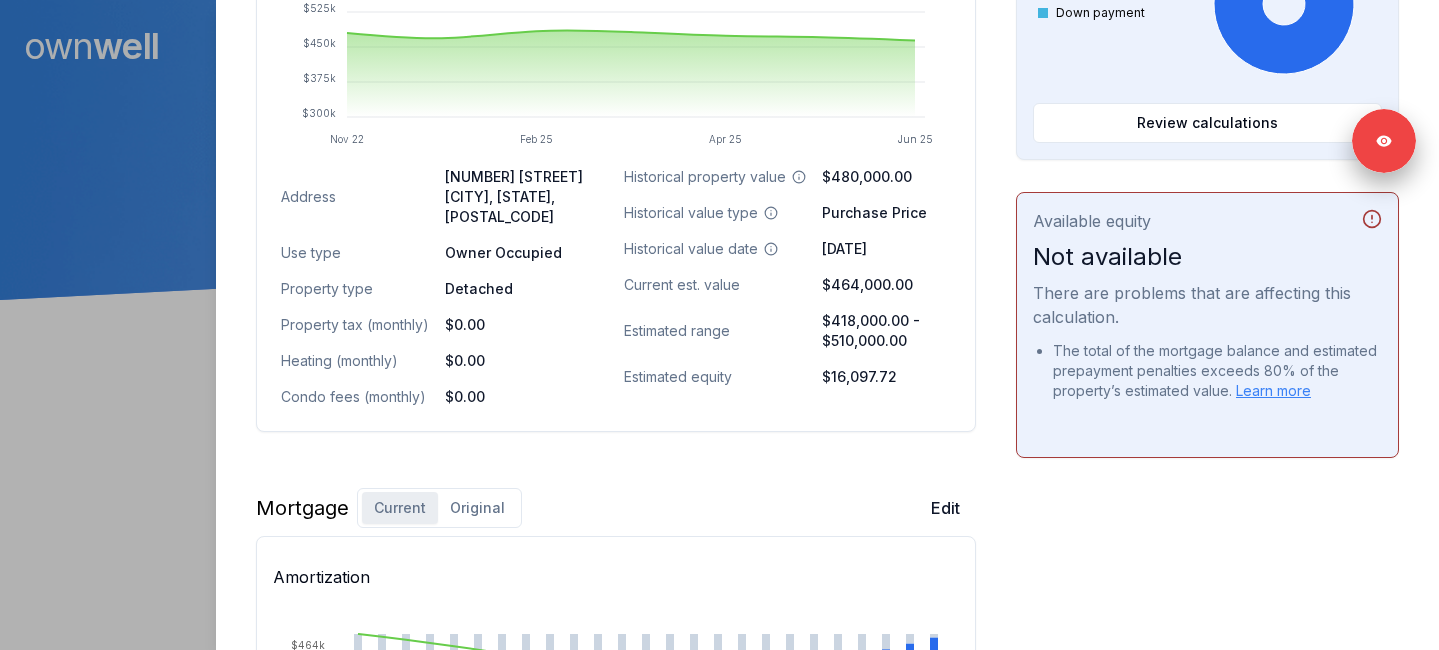 scroll, scrollTop: 1101, scrollLeft: 0, axis: vertical 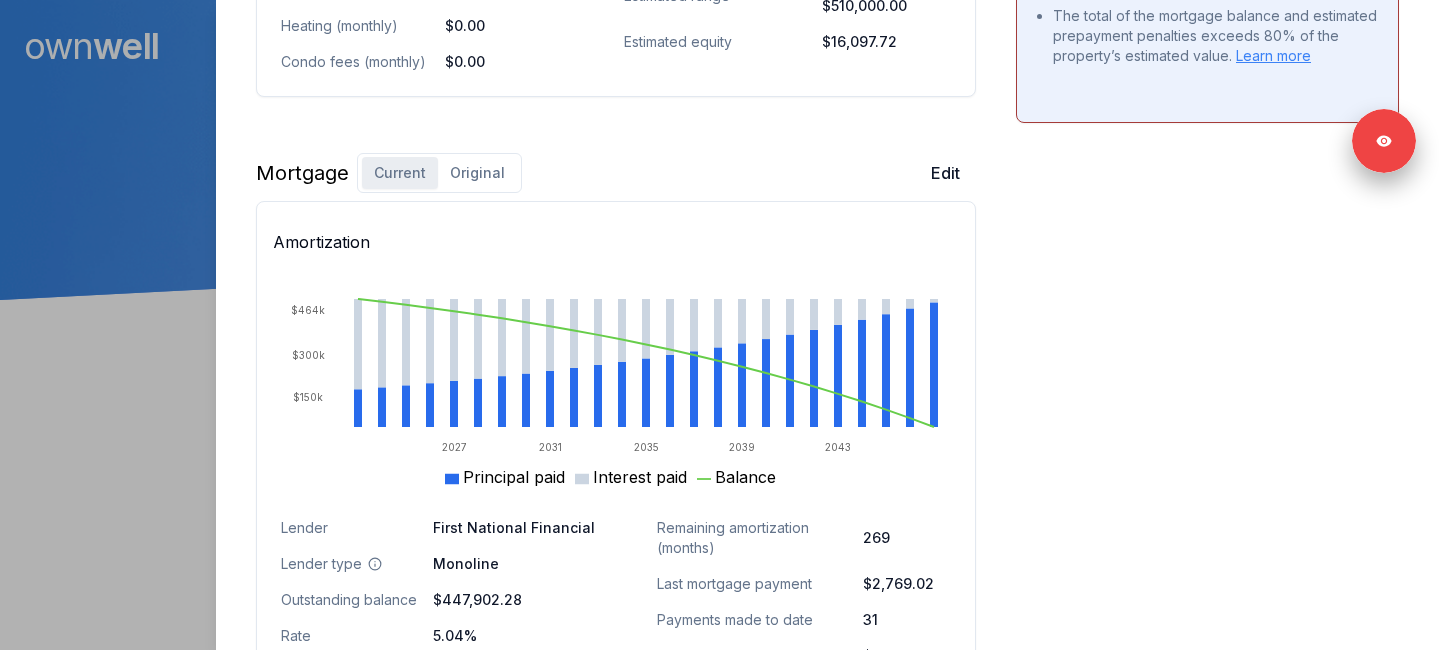 click on "Original" at bounding box center [477, 173] 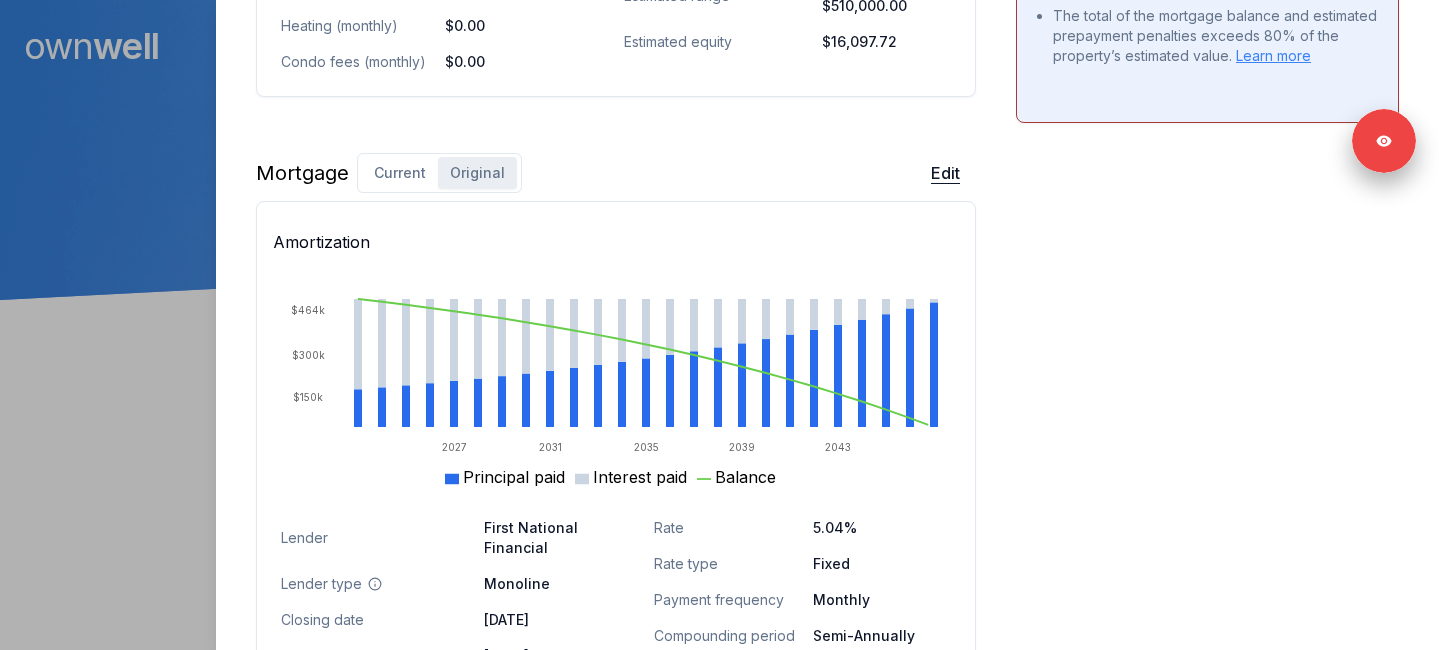 click on "Edit" at bounding box center [945, 173] 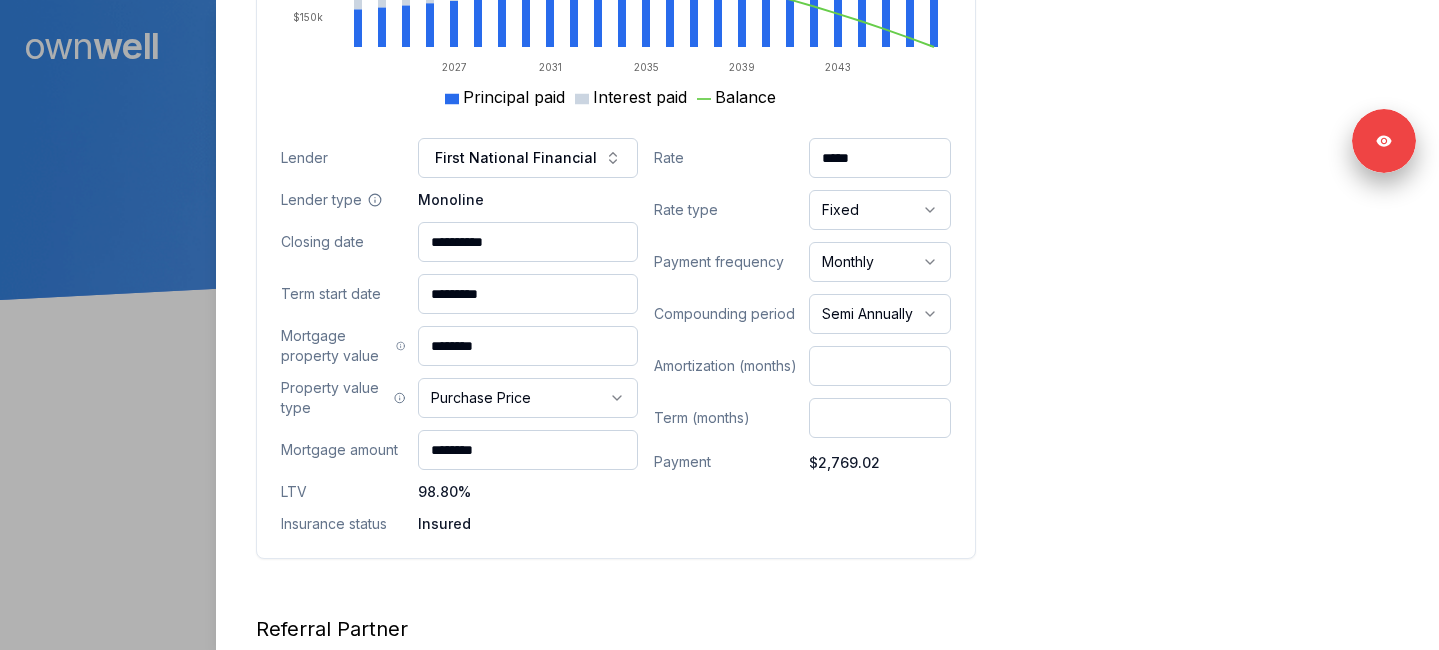 scroll, scrollTop: 1483, scrollLeft: 0, axis: vertical 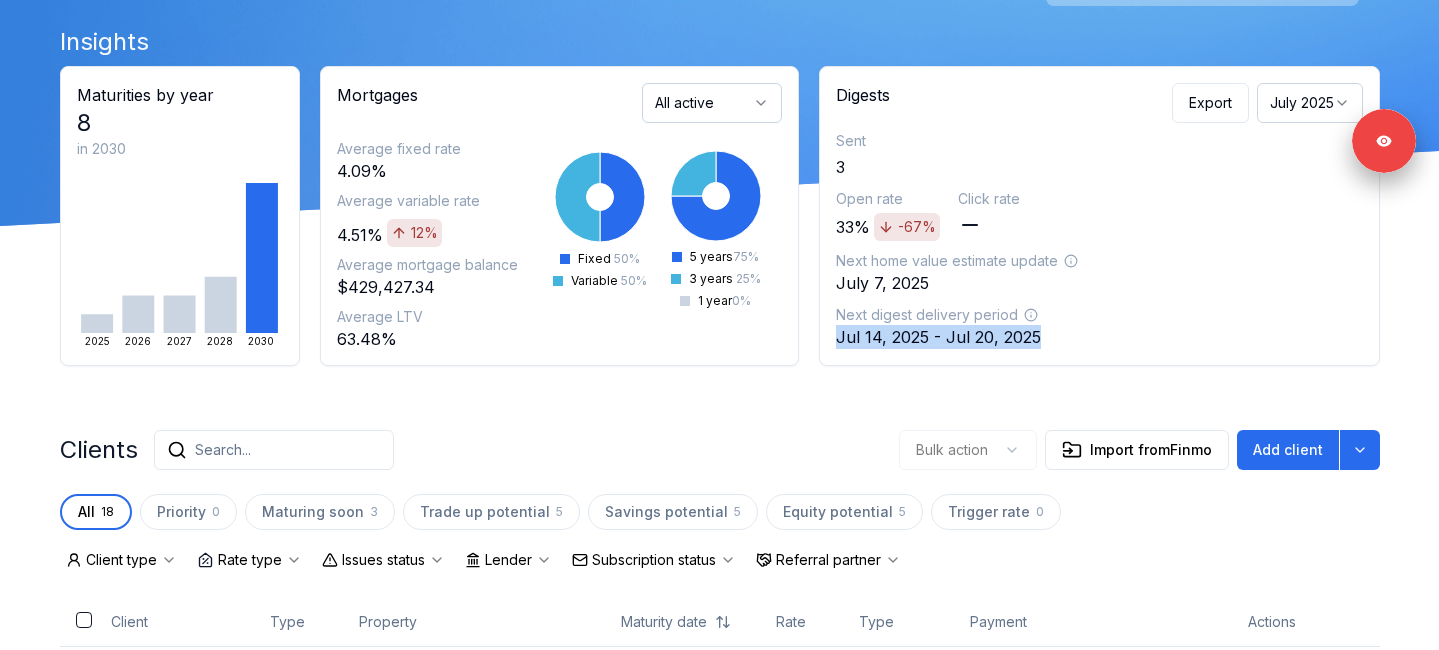drag, startPoint x: 834, startPoint y: 339, endPoint x: 1040, endPoint y: 344, distance: 206.06067 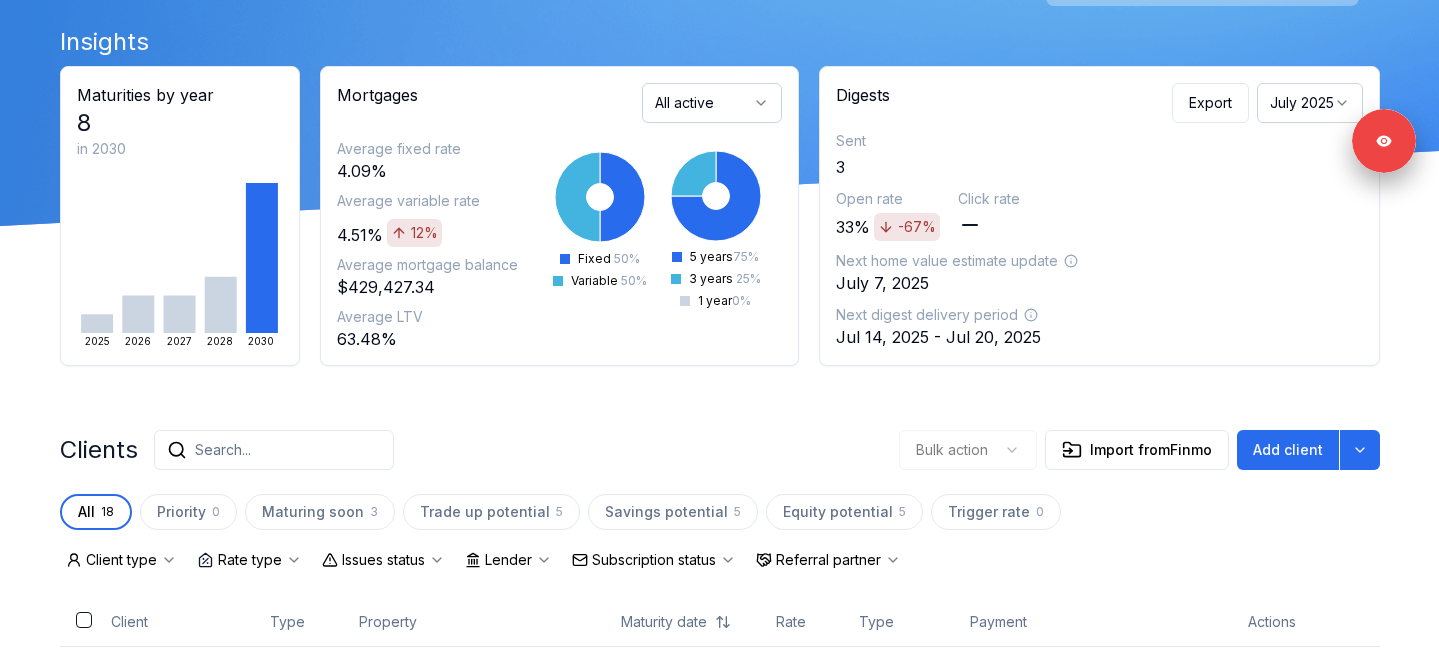 click on "Clients Search... Bulk action   Import from  Finmo Add client All 18 Priority 0 Maturing soon 3 Trade up potential 5 Savings potential 5 Equity potential 5 Trigger rate 0 Client type Rate type Issues status Lender Subscription status Referral partner Client Type Property Maturity date Rate Type Payment Actions [FIRST]   [LAST] Client [NUMBER] [STREET] [DATE] [RATE]% [TYPE] $[AMOUNT] [FIRST]   [LAST] Lead [NUMBER] [STREET] [DATE] [RATE]% [TYPE] $[AMOUNT] [FIRST]   [LAST] Client [NUMBER] [STREET] [DATE] [RATE]% [TYPE] $[AMOUNT] [FIRST]    [LAST] Client [NUMBER] [STREET] [RATE]%" at bounding box center [720, 1027] 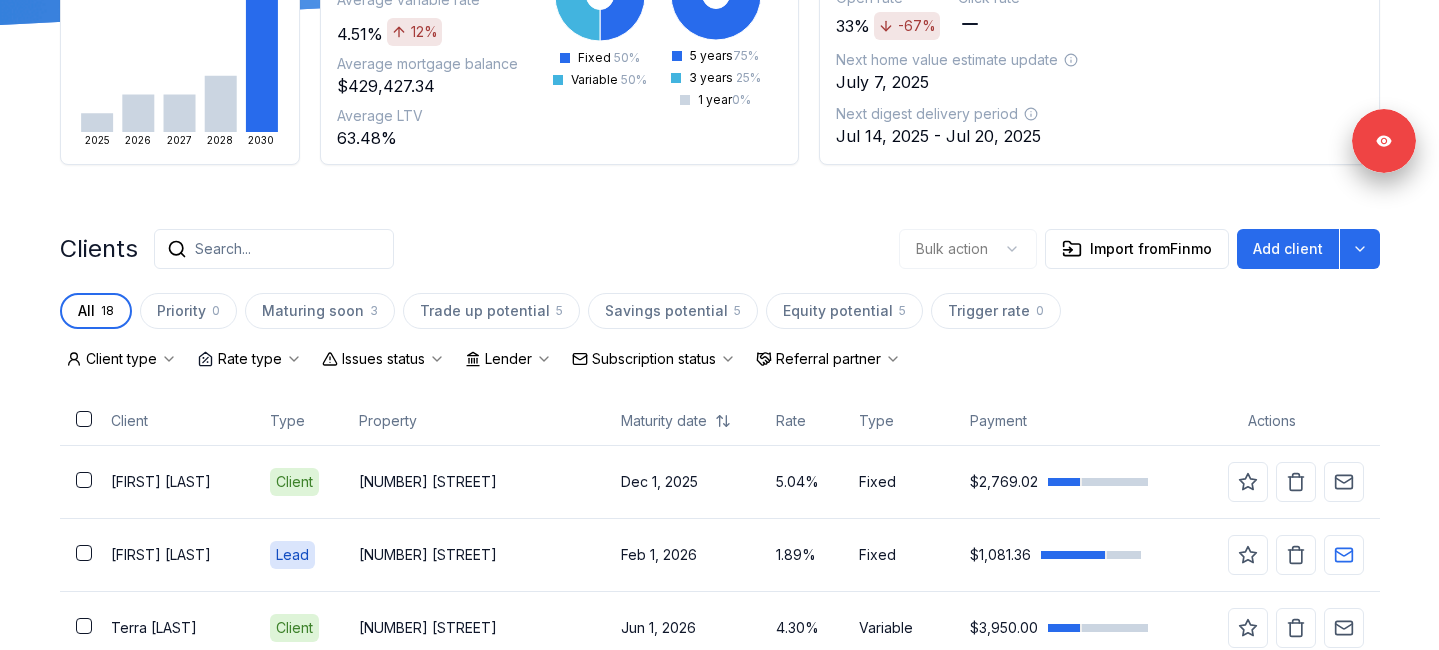 scroll, scrollTop: 361, scrollLeft: 0, axis: vertical 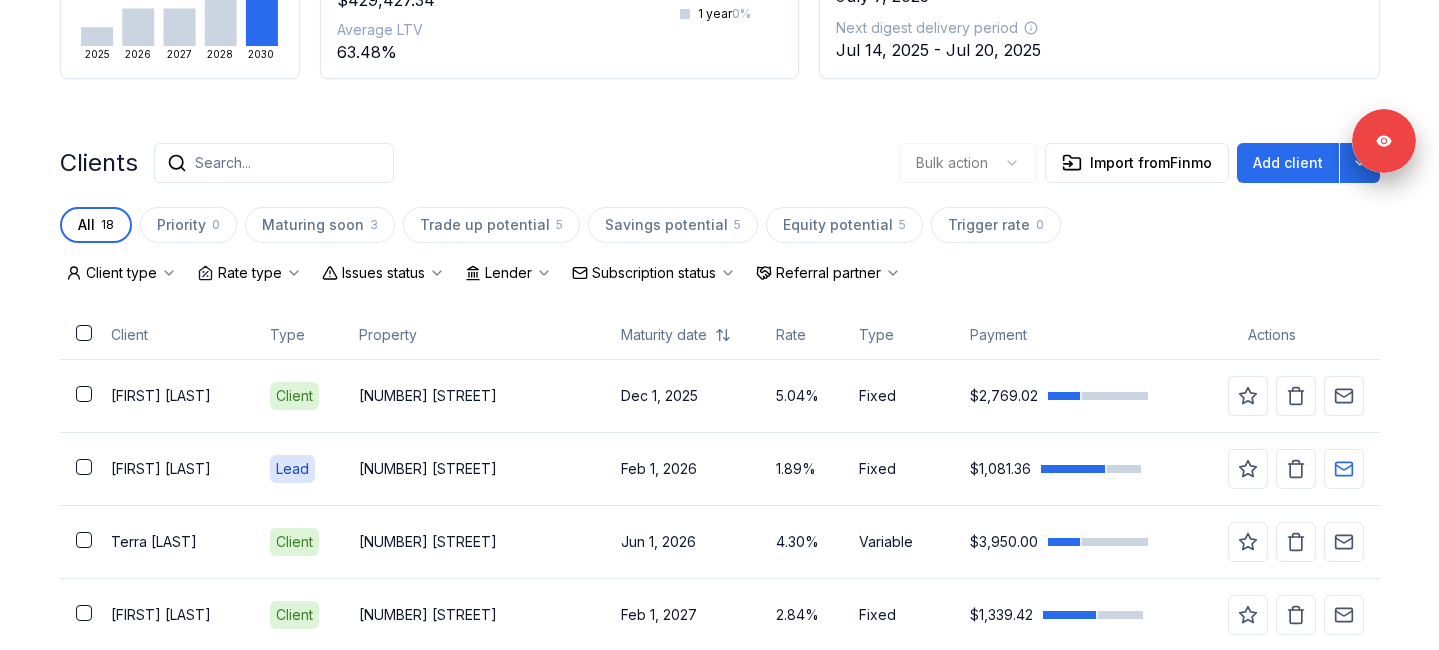 click on "Subscription status" at bounding box center (654, 273) 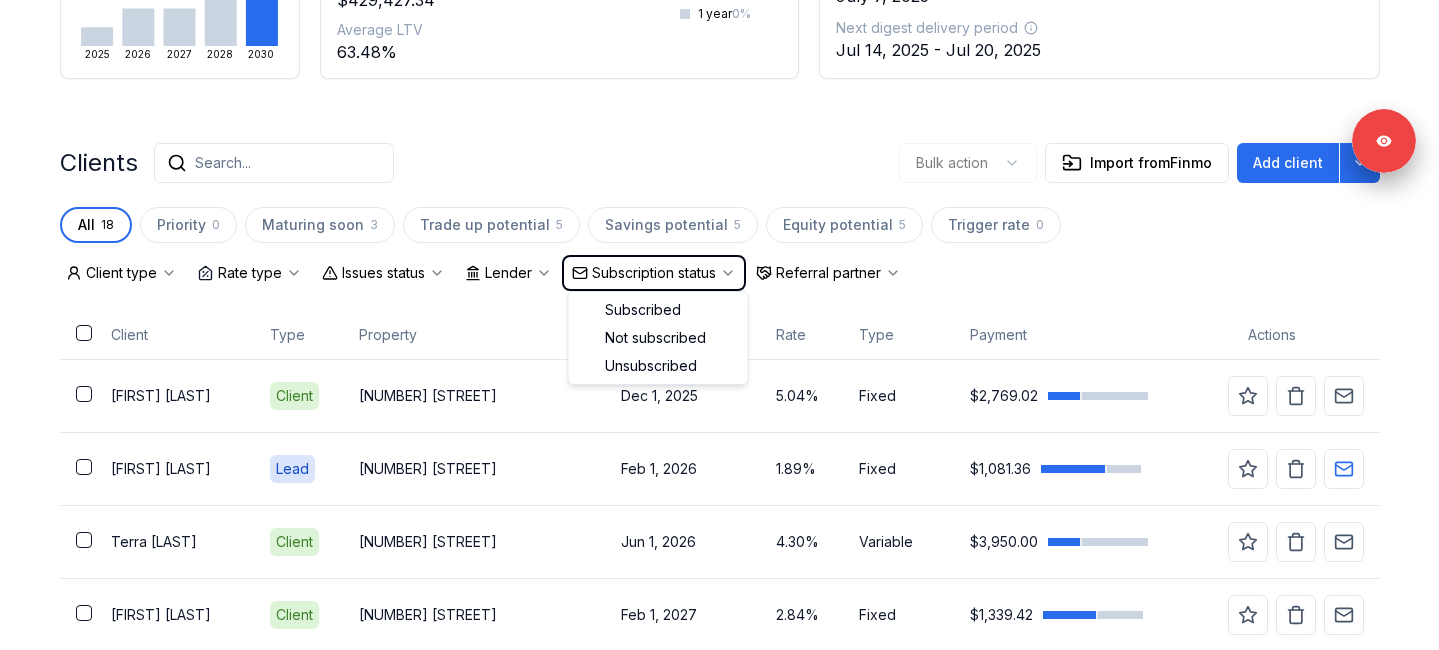 click on "Clients Search... Bulk action   Import from  Finmo Add client All 18 Priority 0 Maturing soon 3 Trade up potential 5 Savings potential 5 Equity potential 5 Trigger rate 0 Client type Rate type Issues status Lender Subscription status Referral partner Client Type Property Maturity date Rate Type Payment Actions [FIRST]   [LAST] Client [NUMBER] [STREET] [DATE] [RATE]% [TYPE] $[AMOUNT] [FIRST]   [LAST] Lead [NUMBER] [STREET] [DATE] [RATE]% [TYPE] $[AMOUNT] [FIRST]   [LAST] Client [NUMBER] [STREET] [DATE] [RATE]% [TYPE] $[AMOUNT] [FIRST]    [LAST] Client [NUMBER] [STREET] [RATE]%" at bounding box center (720, 740) 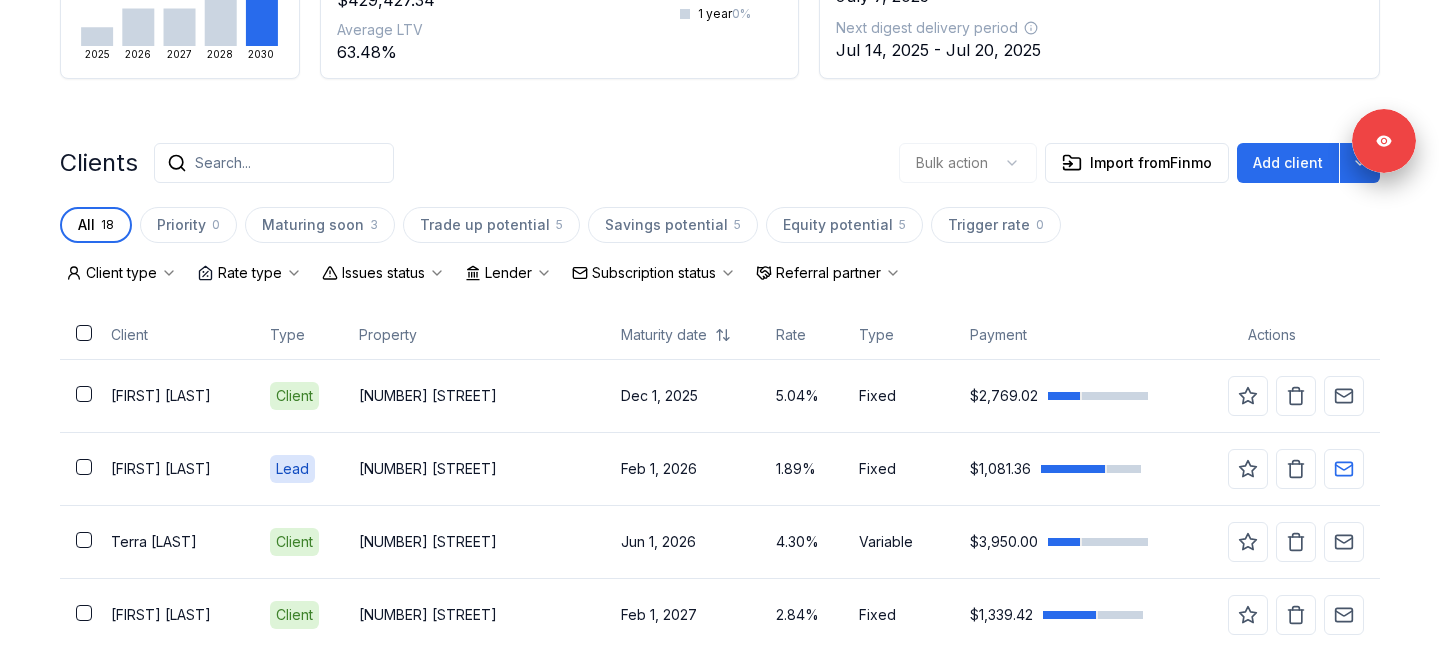 click on "Clients Search... Bulk action   Import from  Finmo Add client All 18 Priority 0 Maturing soon 3 Trade up potential 5 Savings potential 5 Equity potential 5 Trigger rate 0 Client type Rate type Issues status Lender Subscription status Referral partner Client Type Property Maturity date Rate Type Payment Actions [FIRST]   [LAST] Client [NUMBER] [STREET] [DATE] [RATE]% [TYPE] $[AMOUNT] [FIRST]   [LAST] Lead [NUMBER] [STREET] [DATE] [RATE]% [TYPE] $[AMOUNT] [FIRST]   [LAST] Client [NUMBER] [STREET] [DATE] [RATE]% [TYPE] $[AMOUNT] [FIRST]    [LAST] Client [NUMBER] [STREET] [RATE]%" at bounding box center (720, 740) 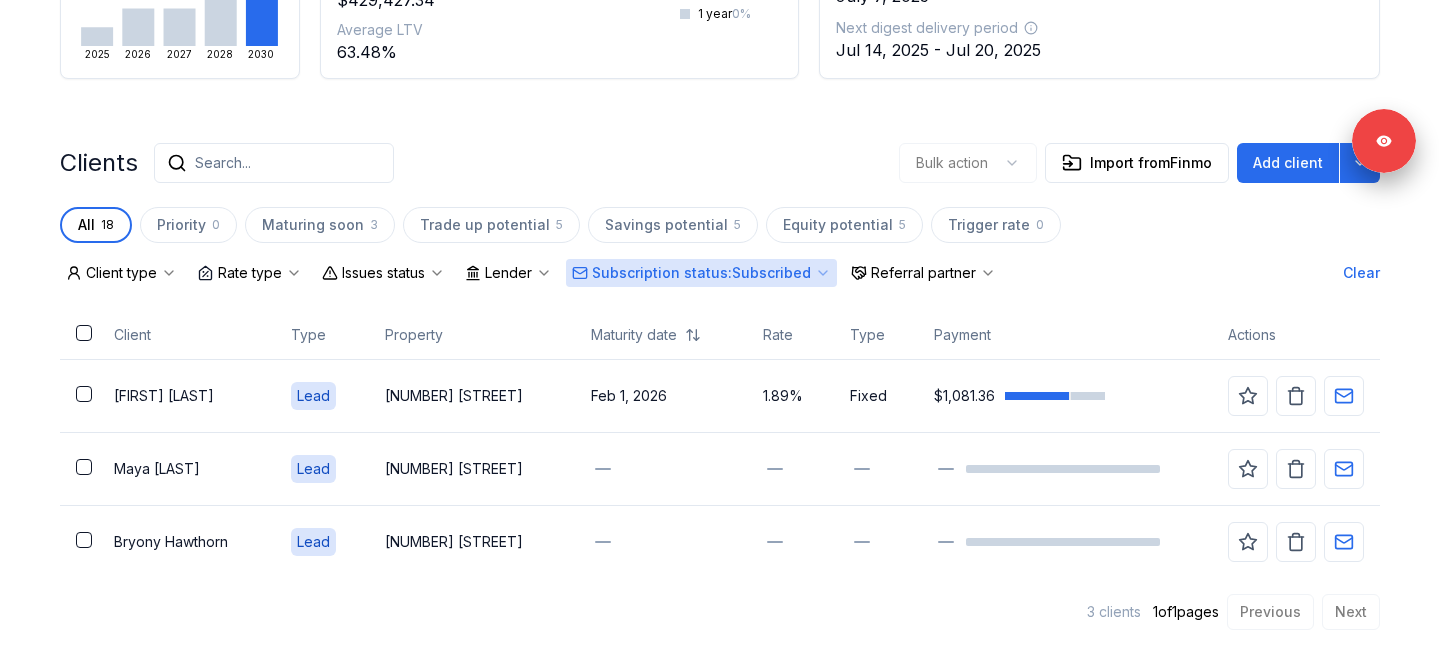 scroll, scrollTop: 364, scrollLeft: 0, axis: vertical 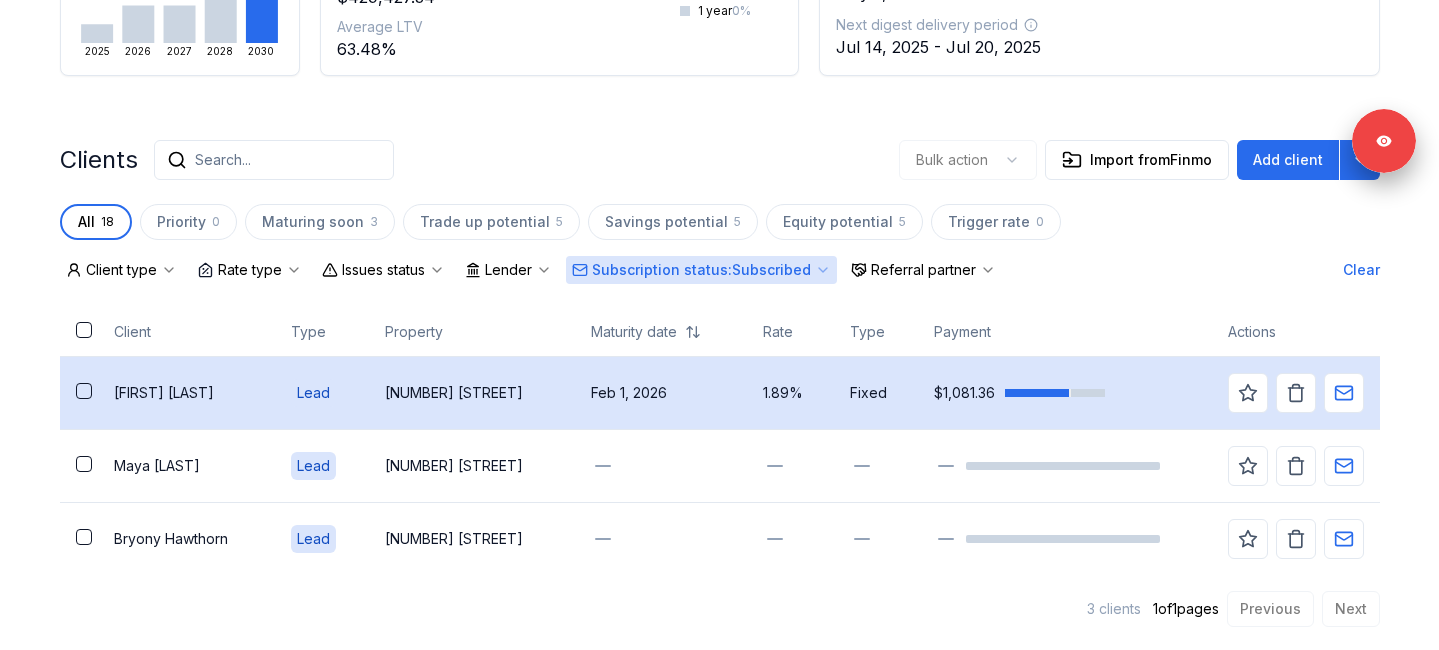 click on "[FIRST] [LAST]" at bounding box center (186, 393) 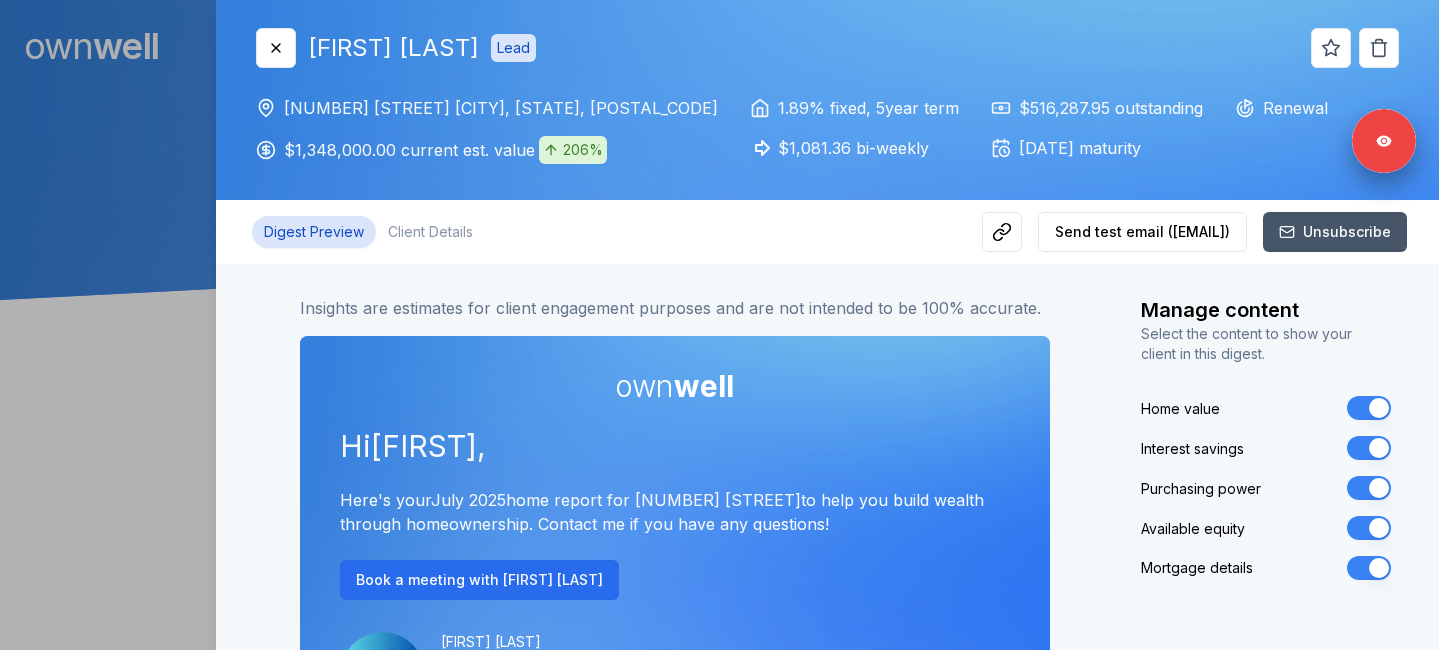 scroll, scrollTop: 0, scrollLeft: 0, axis: both 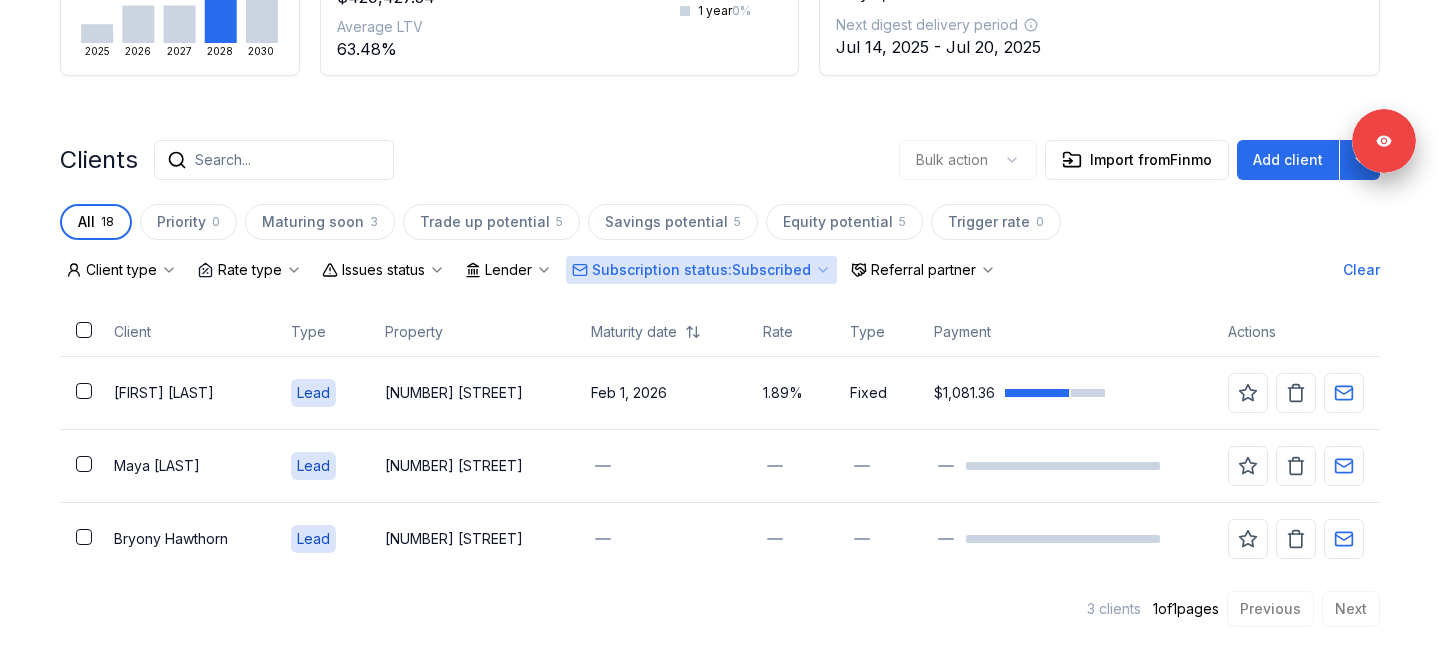 click on "Subscription status :  Subscribed" at bounding box center [701, 270] 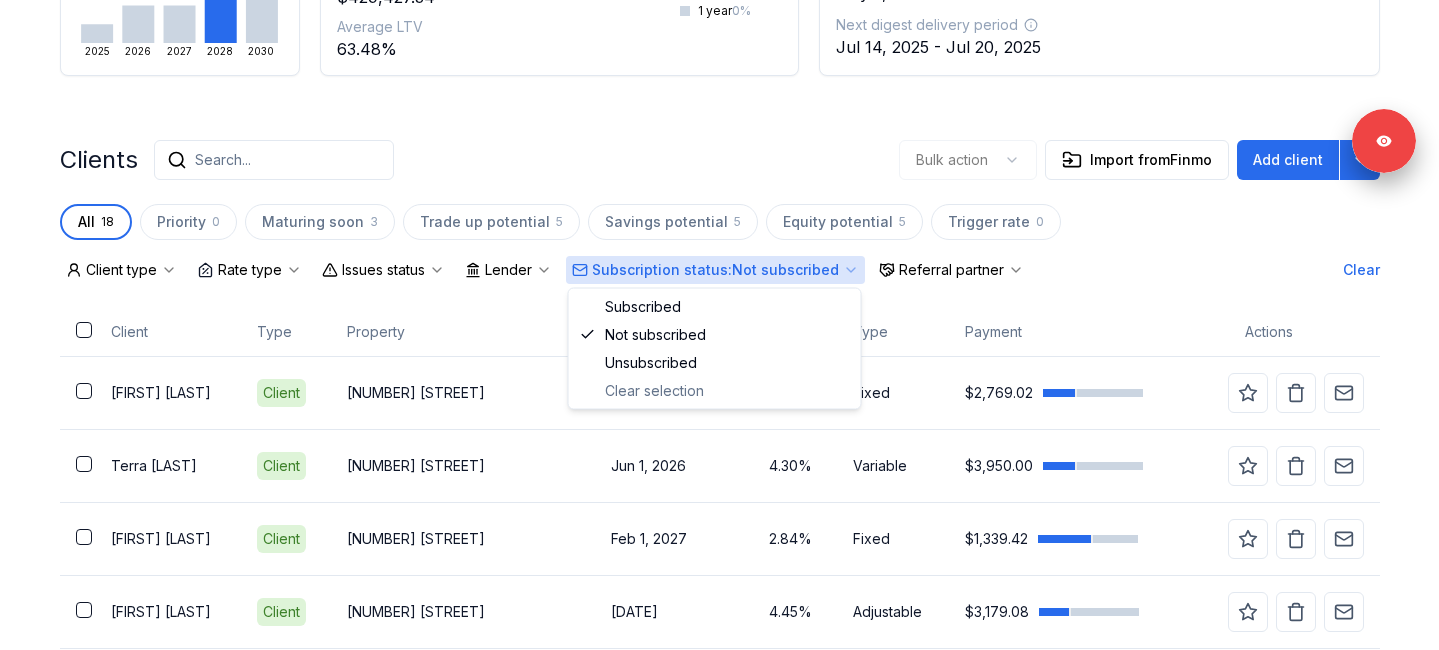 click on "Subscription status :  Not subscribed" at bounding box center (715, 270) 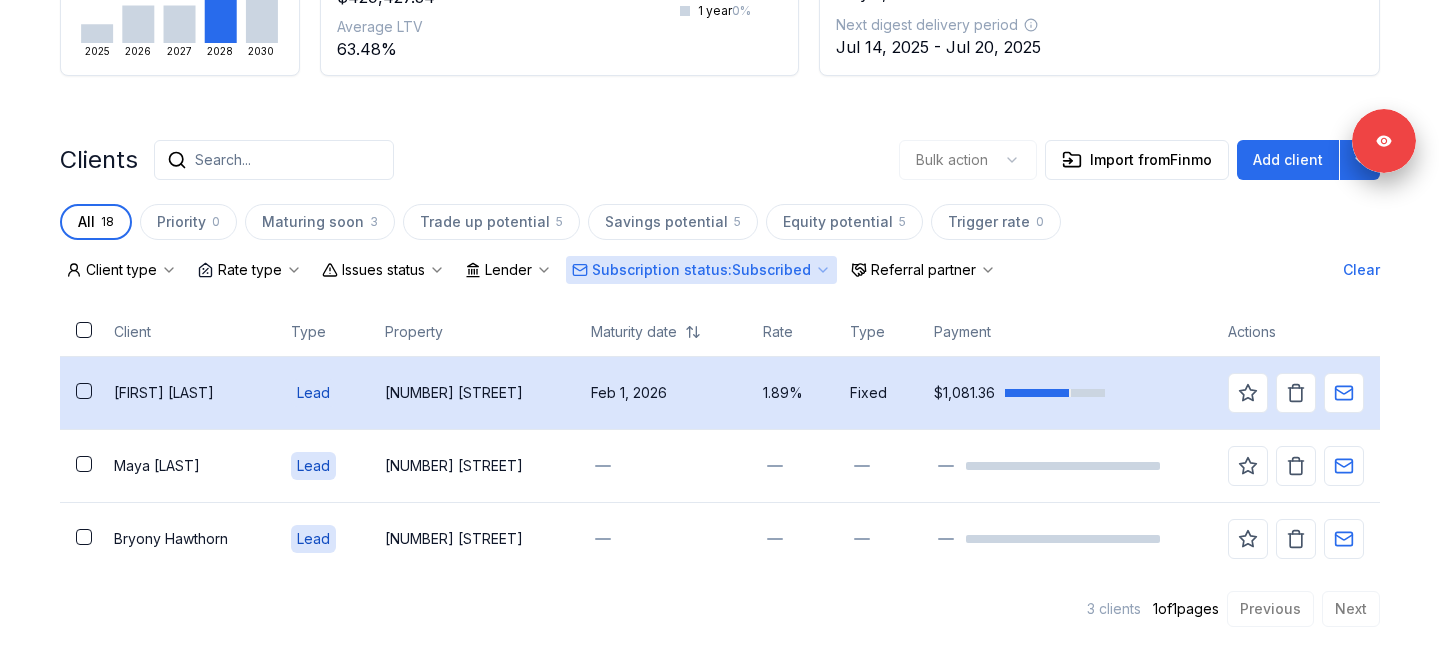 click on "[FIRST] [LAST]" at bounding box center [186, 392] 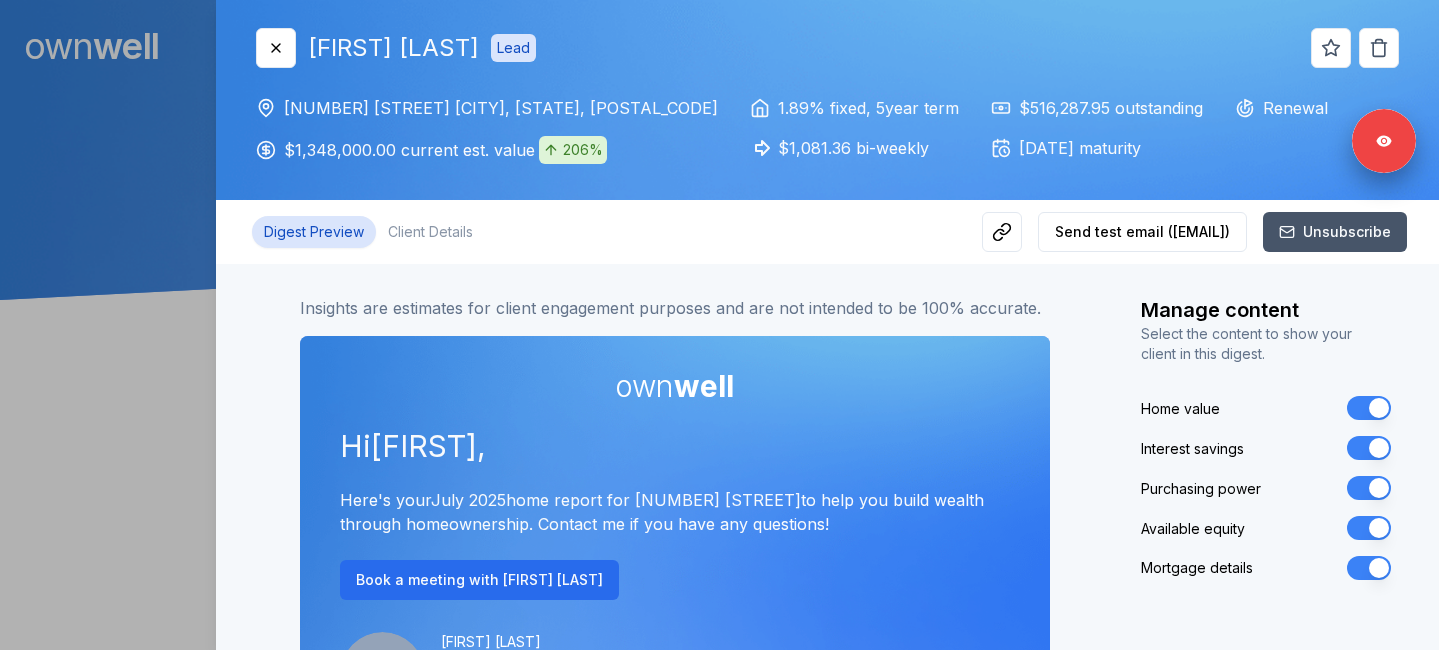 scroll, scrollTop: 0, scrollLeft: 0, axis: both 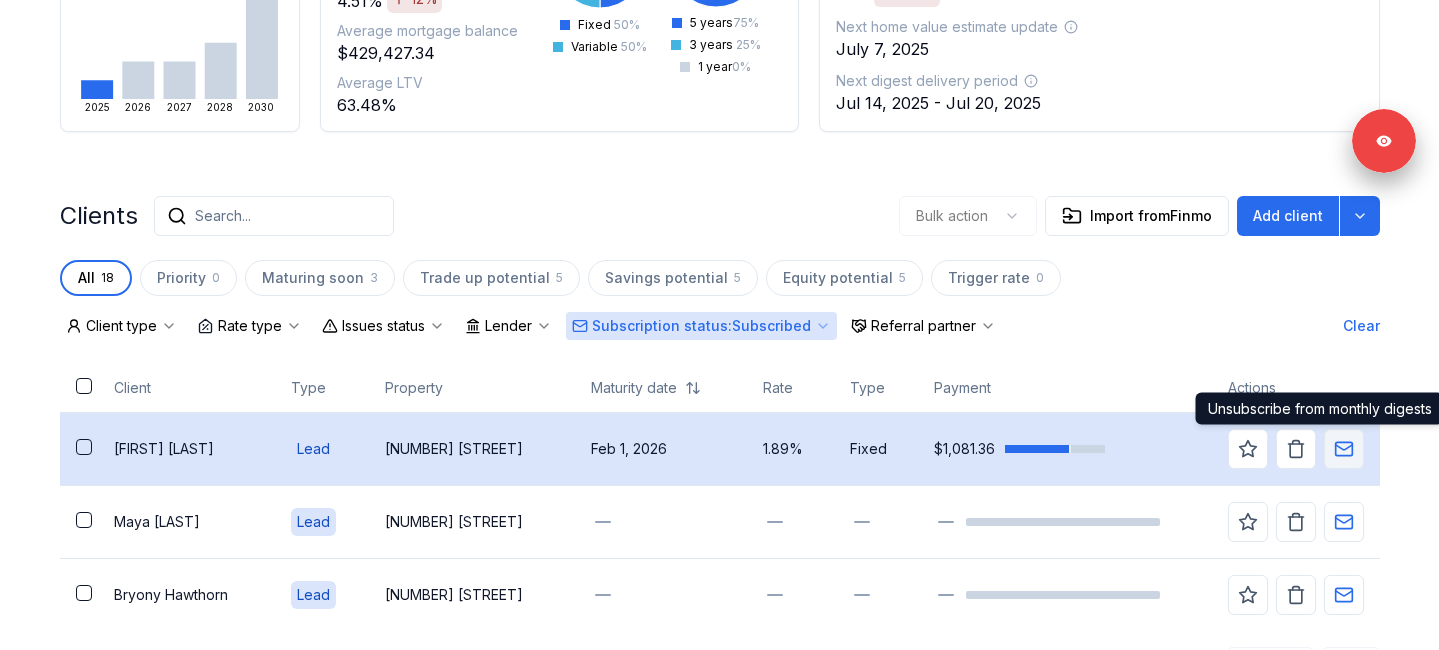 click 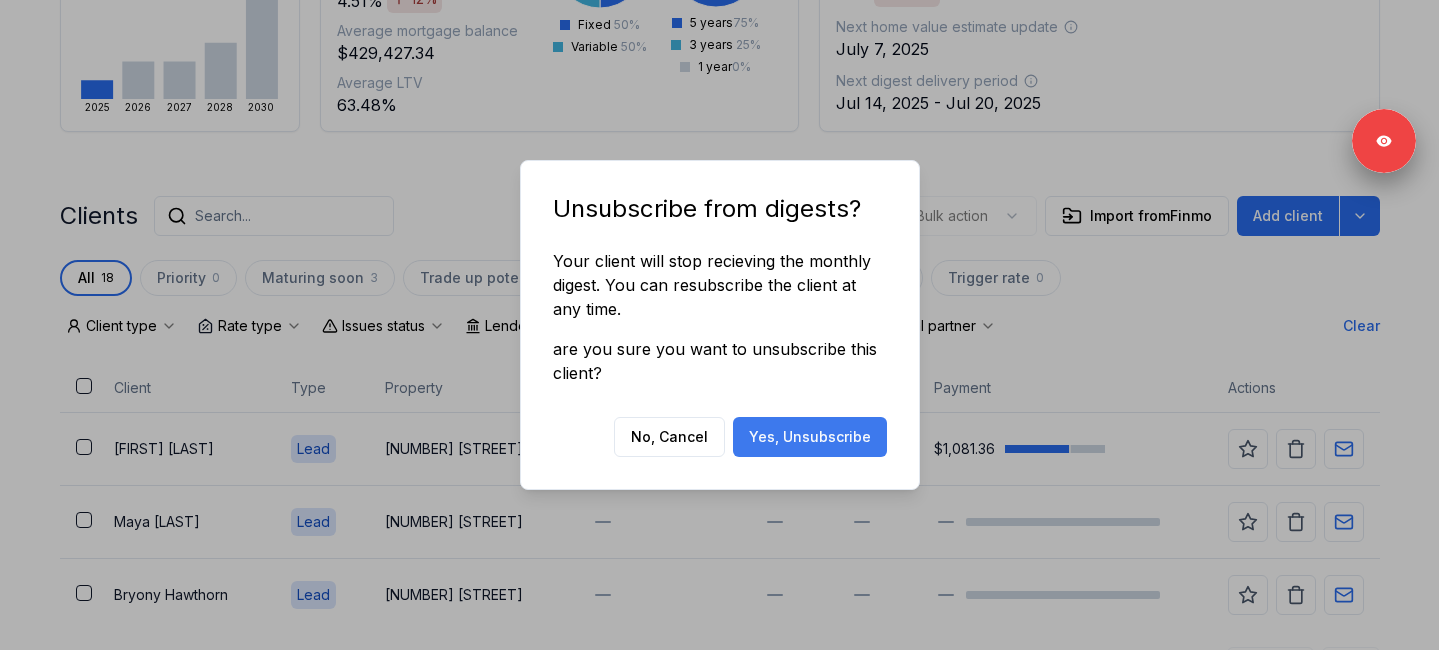 click on "Yes, Unsubscribe" at bounding box center (810, 437) 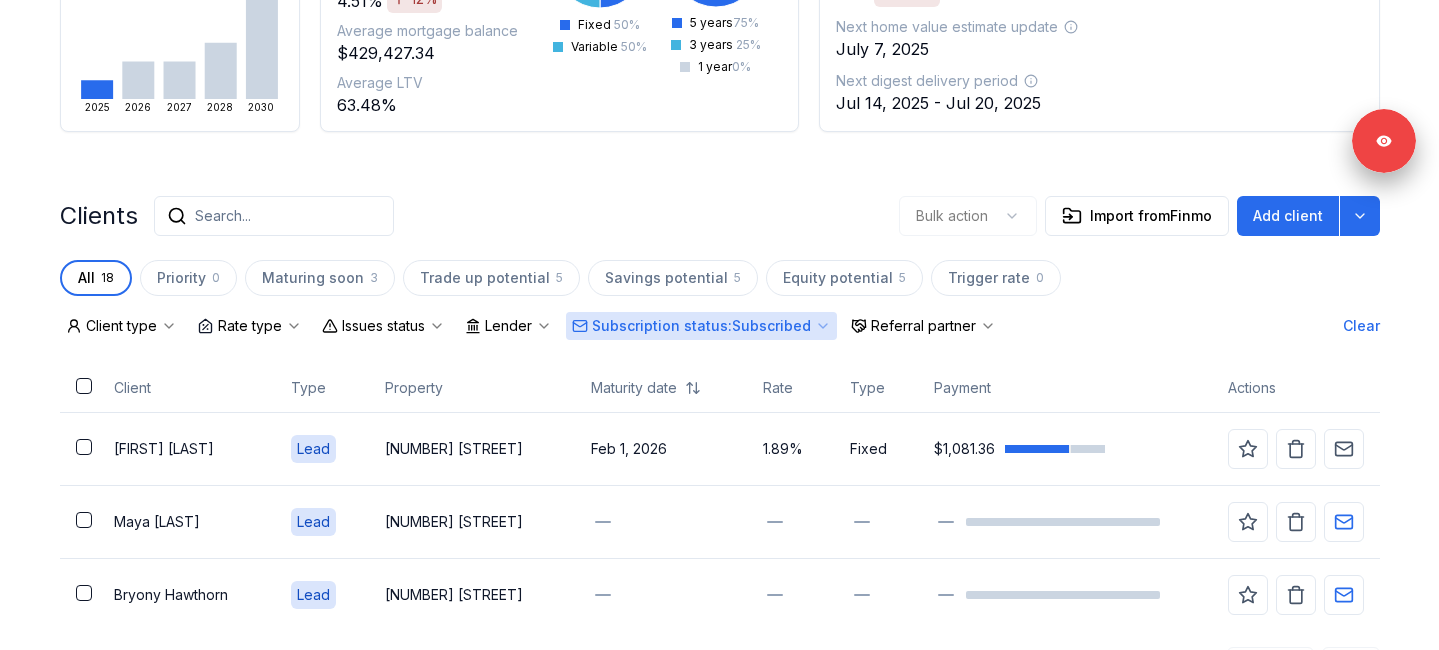 scroll, scrollTop: 364, scrollLeft: 0, axis: vertical 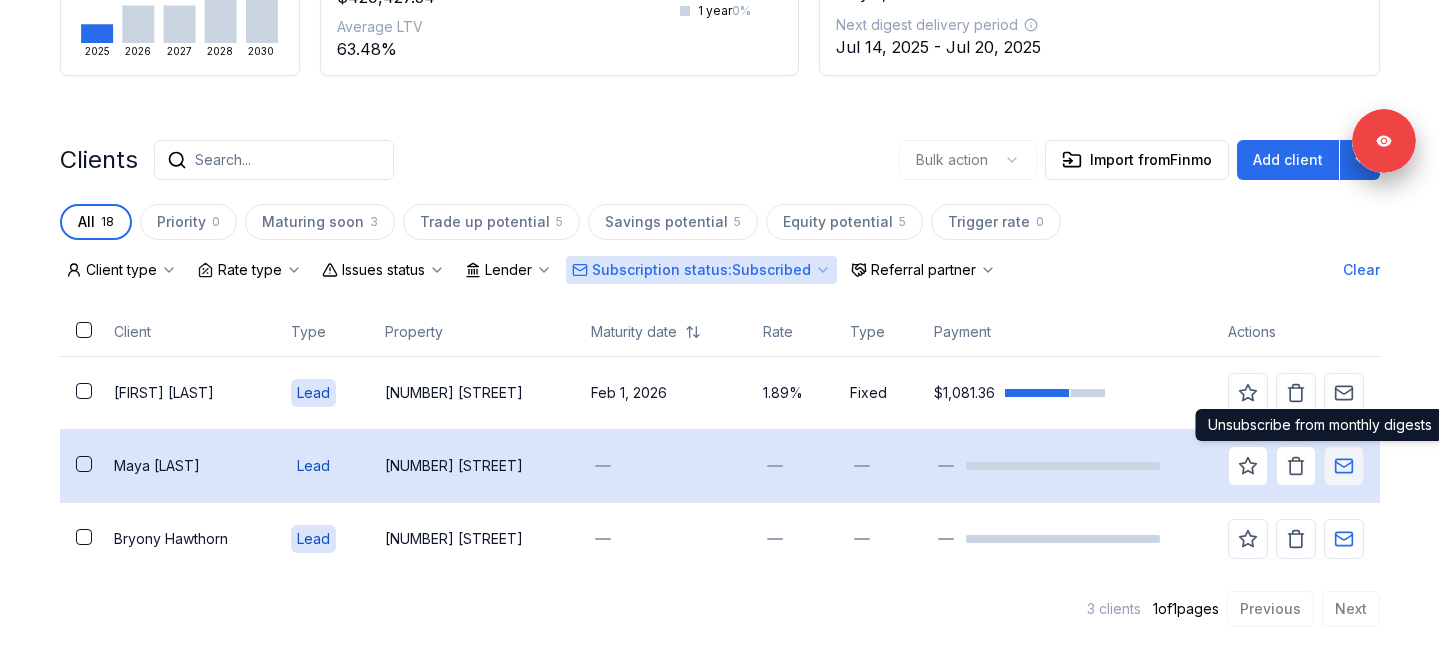 click 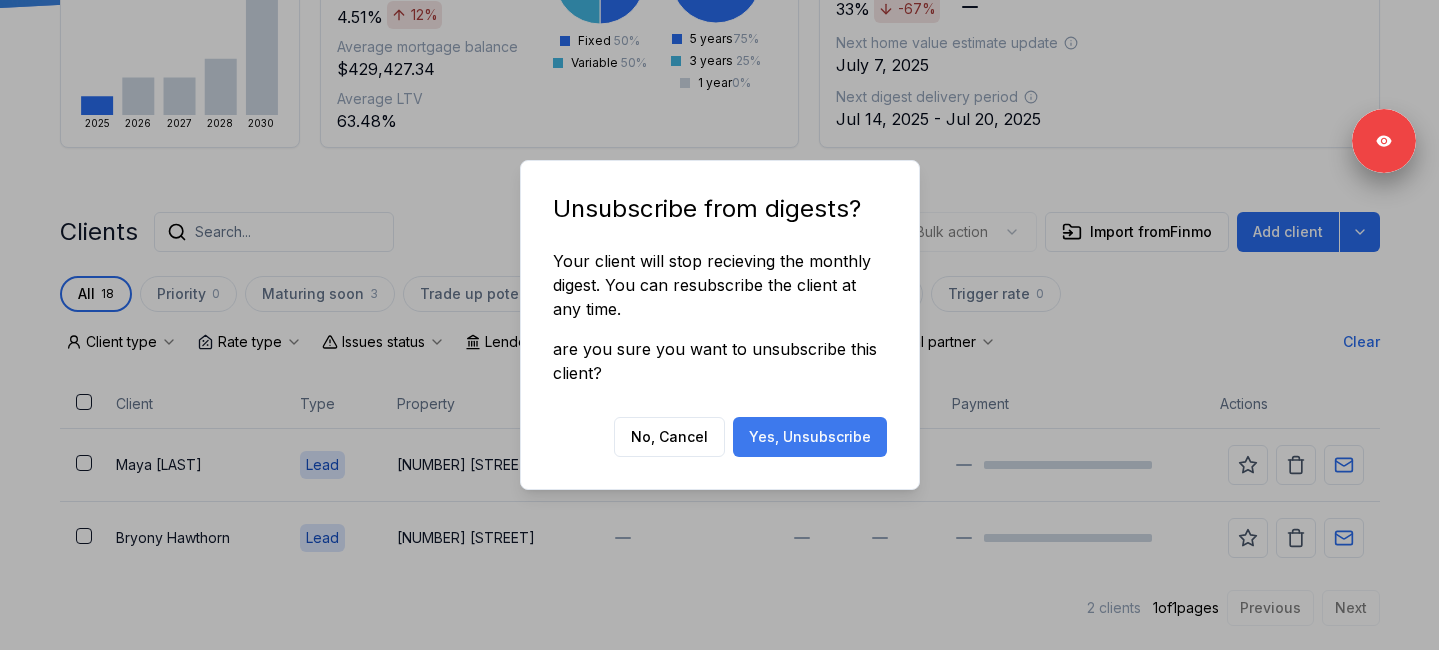 scroll, scrollTop: 291, scrollLeft: 0, axis: vertical 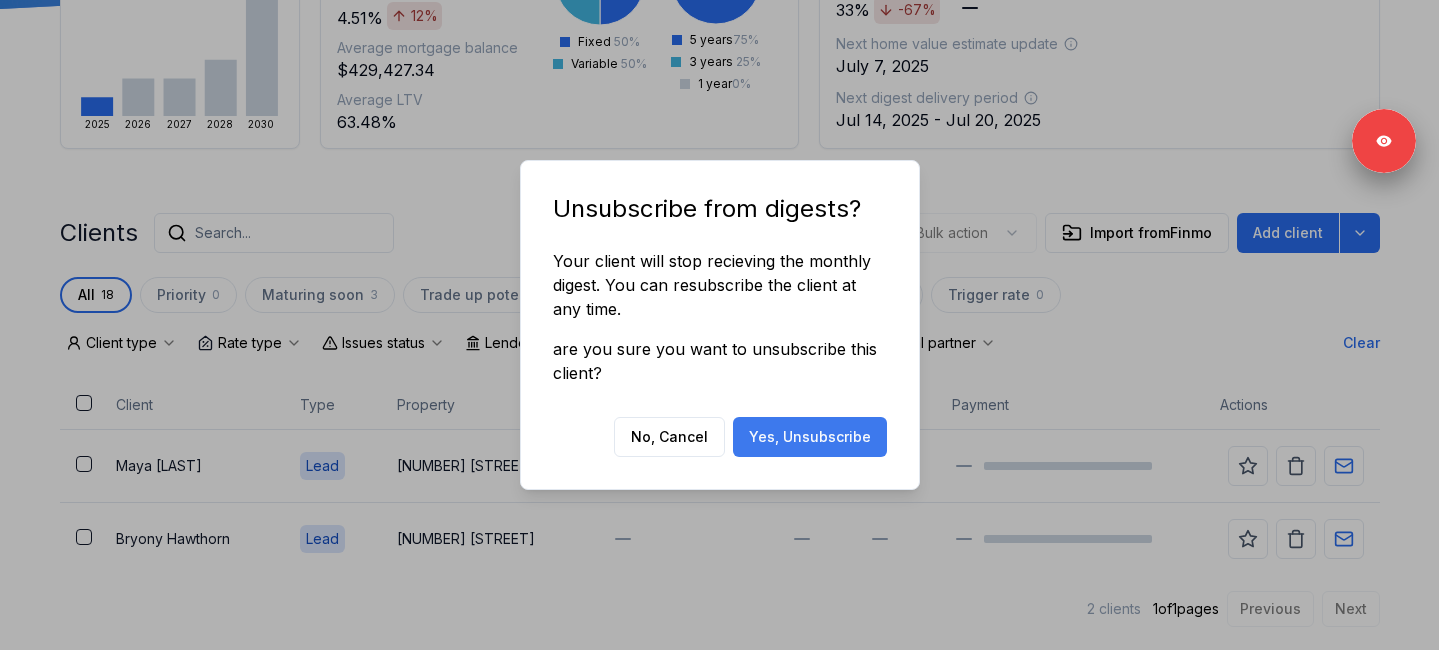 click on "Yes, Unsubscribe" at bounding box center (810, 437) 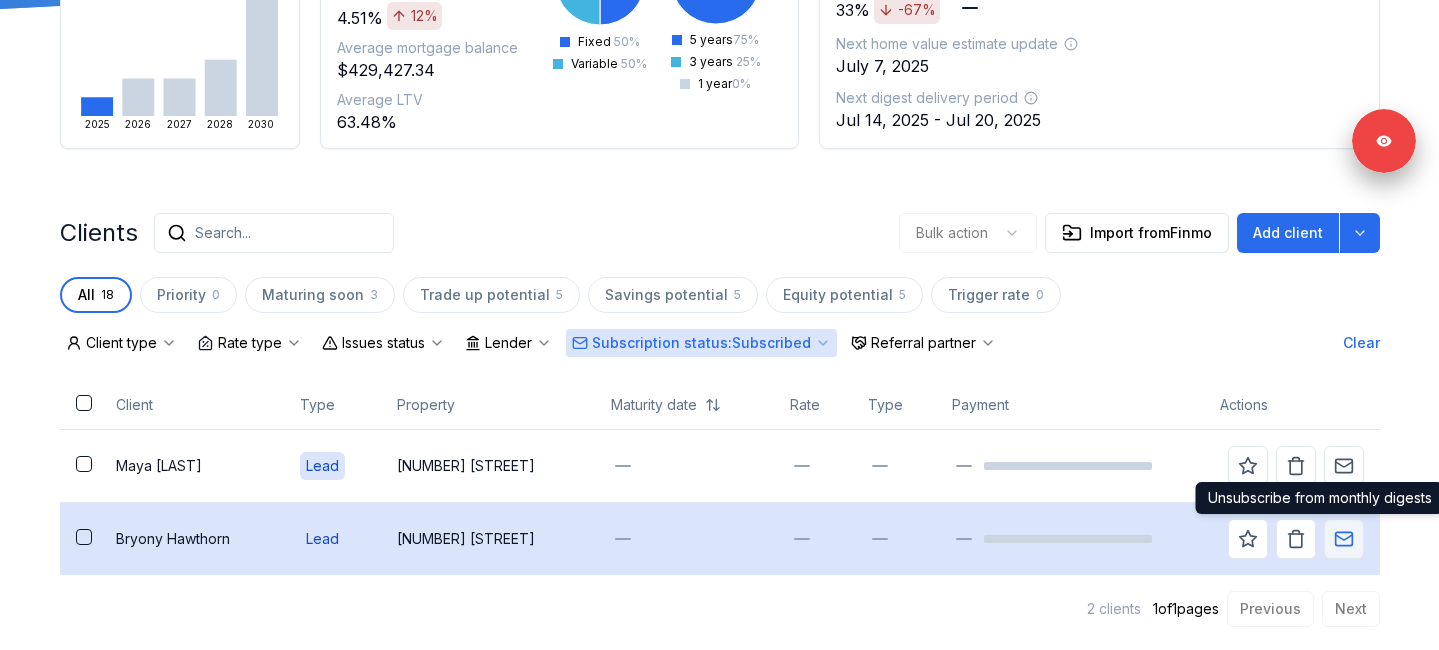 scroll, scrollTop: 218, scrollLeft: 0, axis: vertical 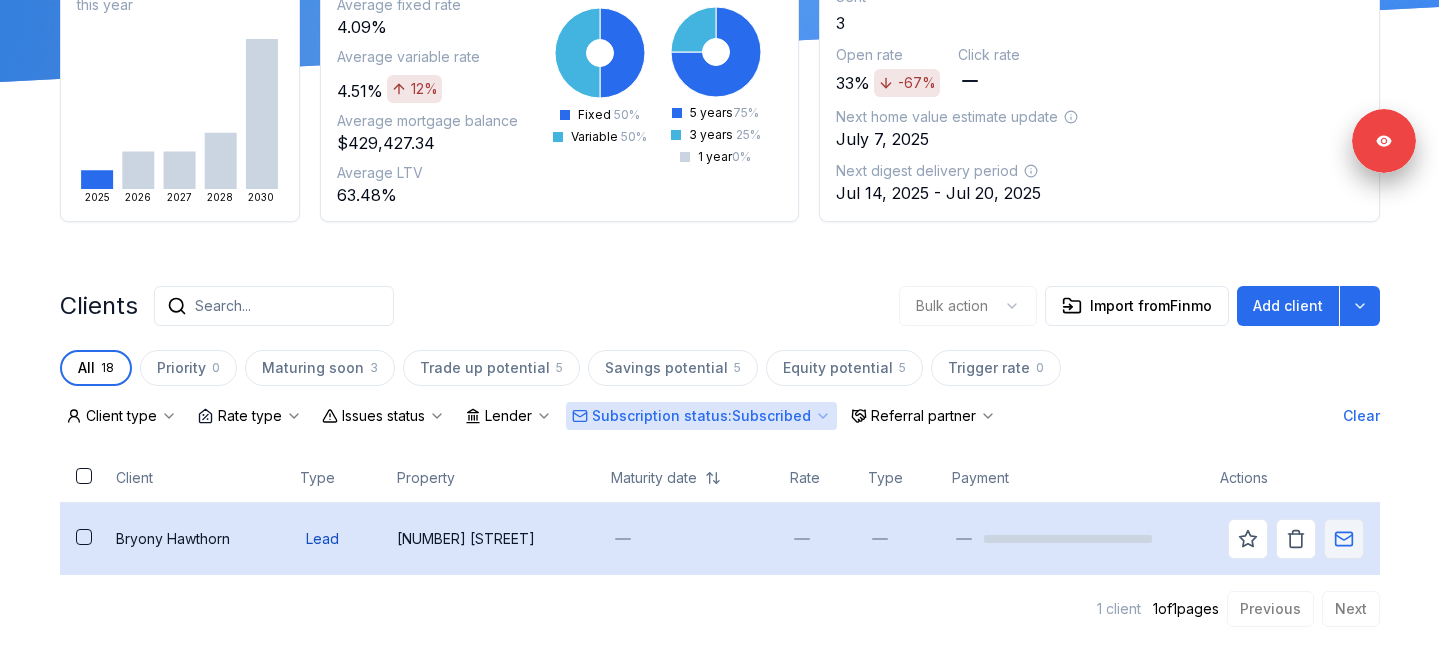 click 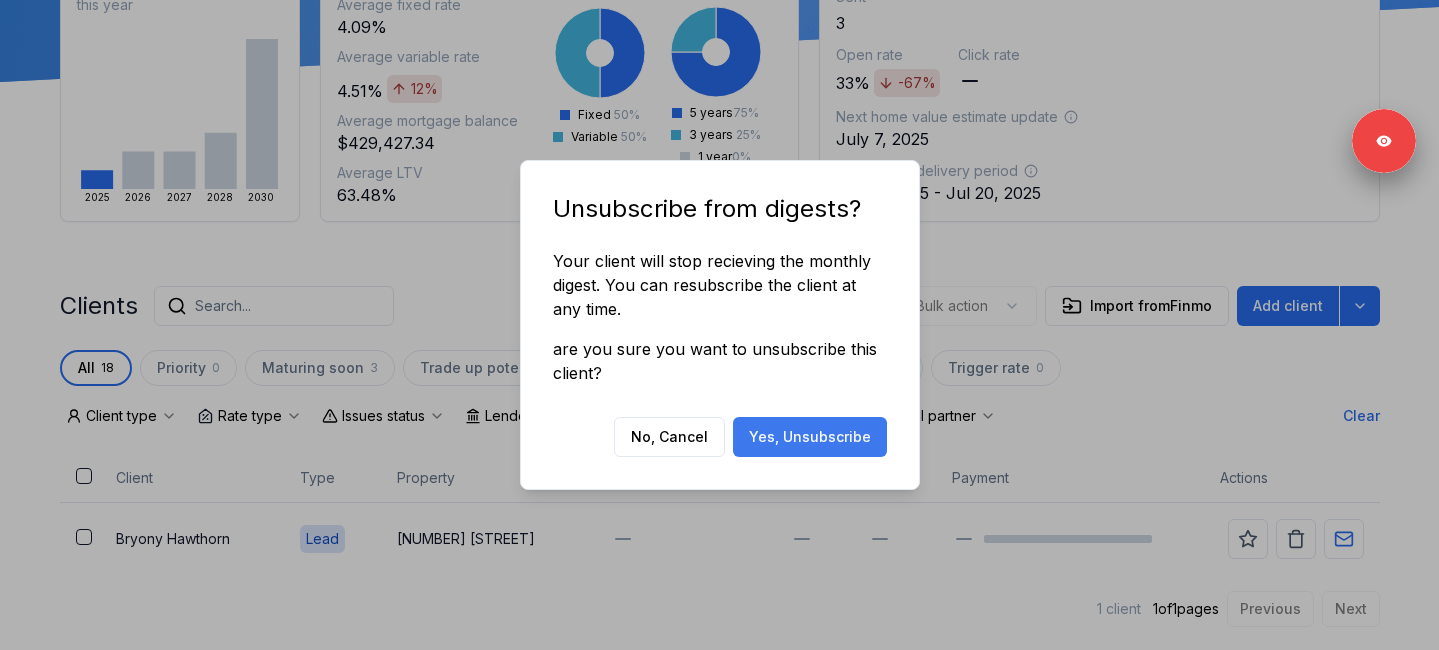 click on "Yes, Unsubscribe" at bounding box center [810, 437] 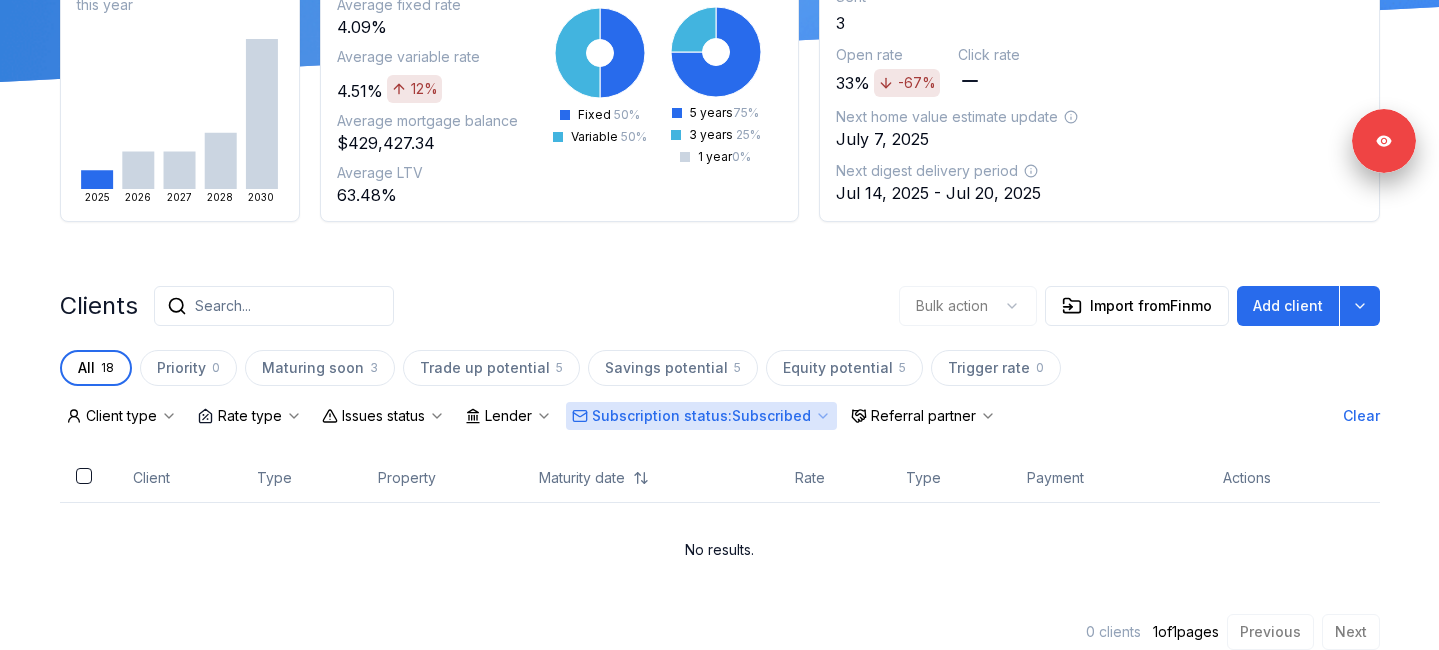 click on "Subscription status :  Subscribed" at bounding box center (701, 416) 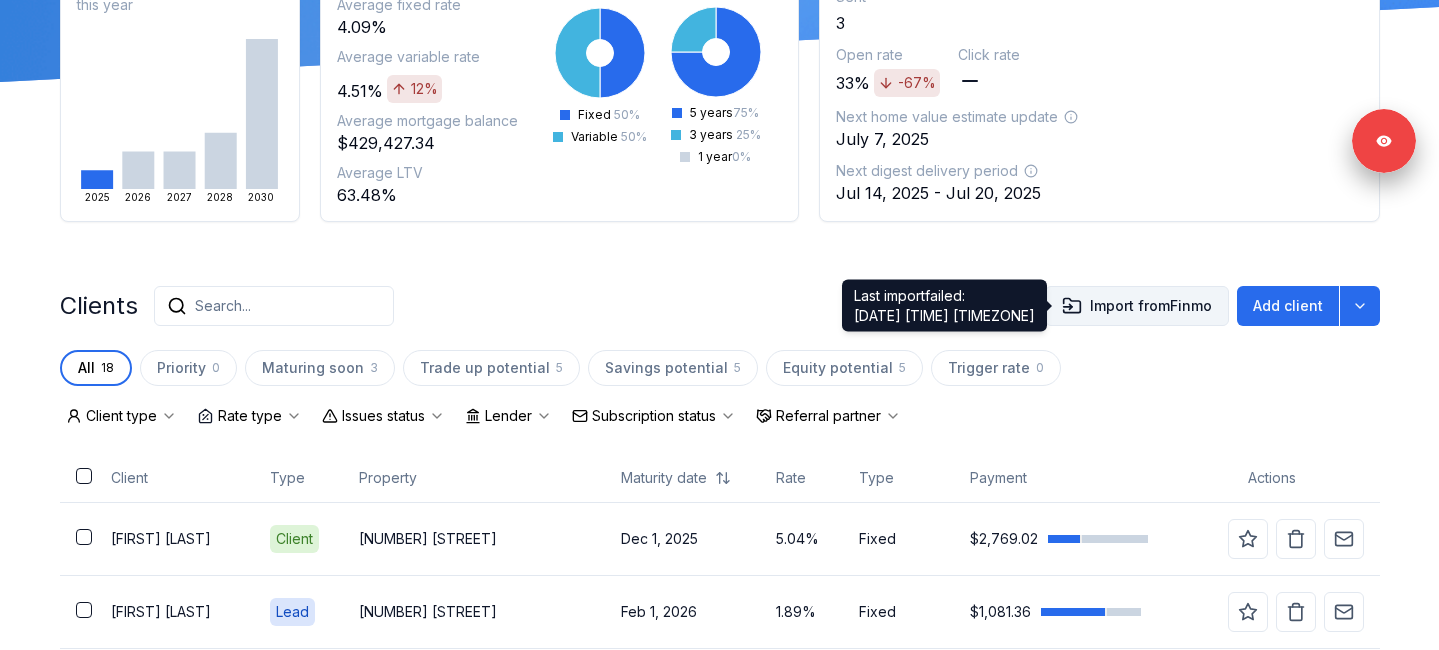 click on "Import from  Finmo" at bounding box center (1137, 306) 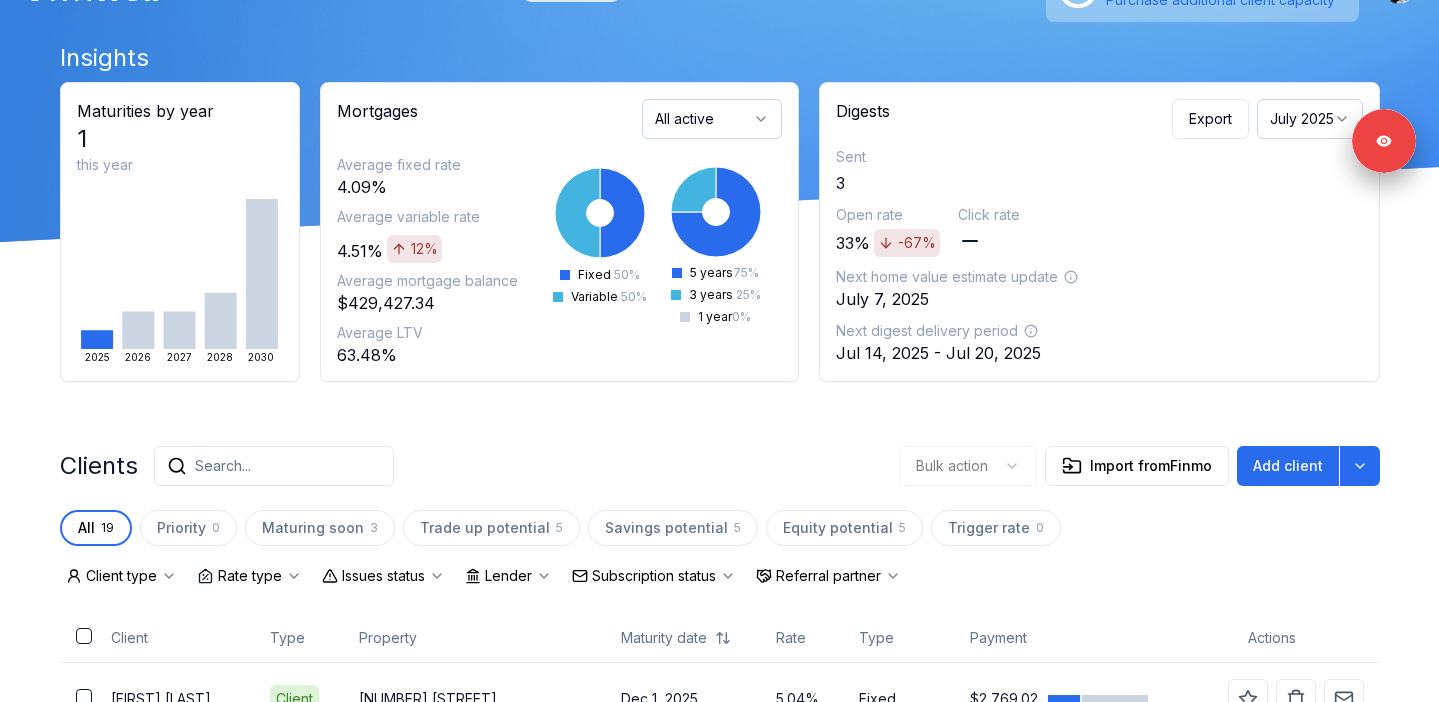 scroll, scrollTop: 0, scrollLeft: 0, axis: both 